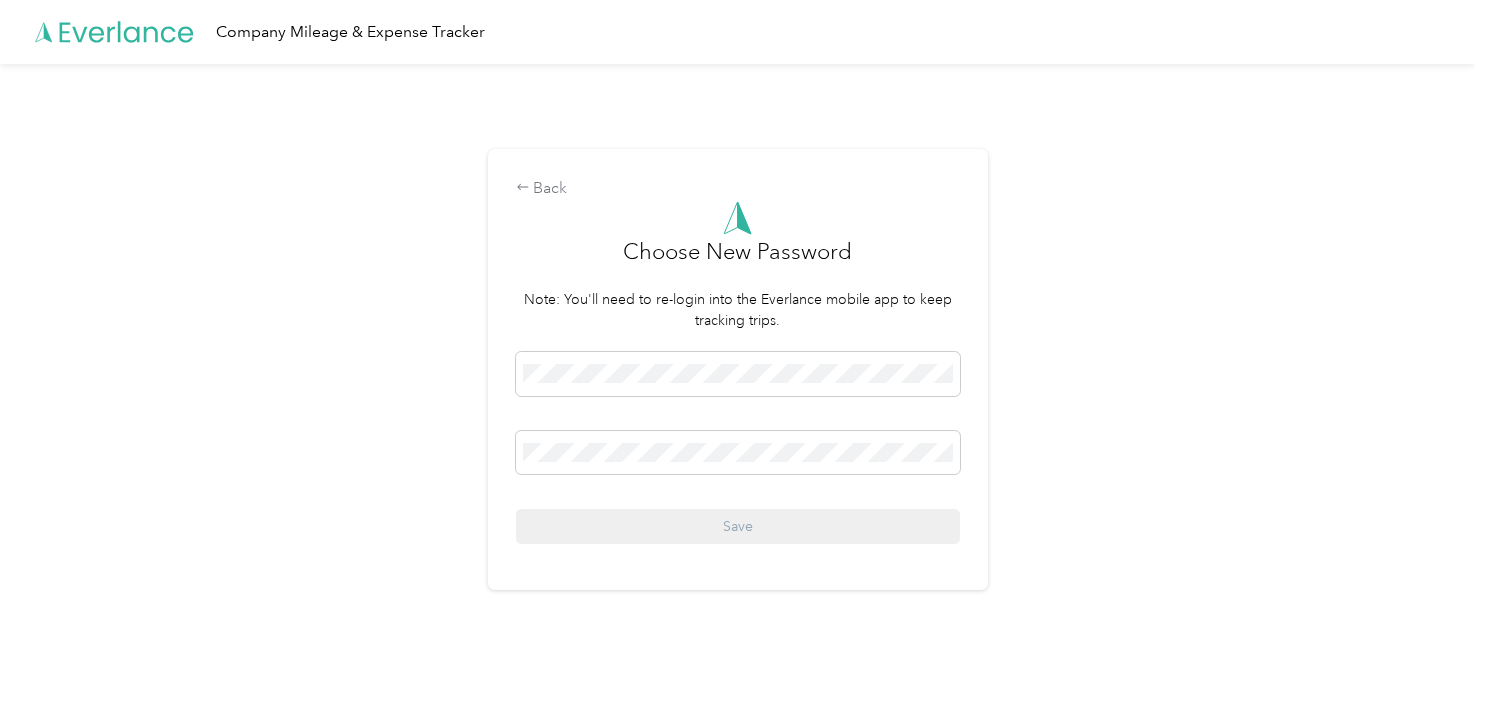scroll, scrollTop: 0, scrollLeft: 0, axis: both 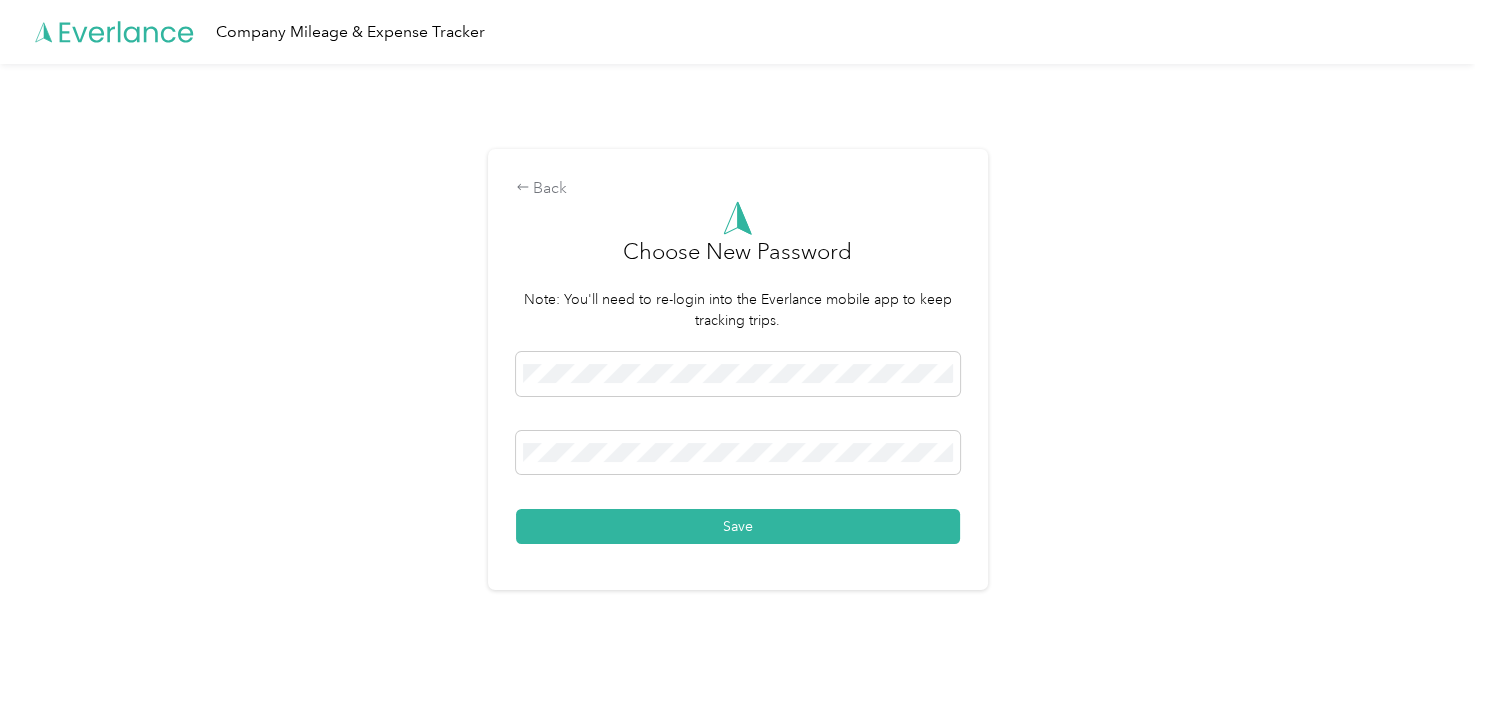 click on "Back Choose New Password Note: You'll need to re-login into the Everlance mobile app to keep tracking trips. Save" at bounding box center (738, 369) 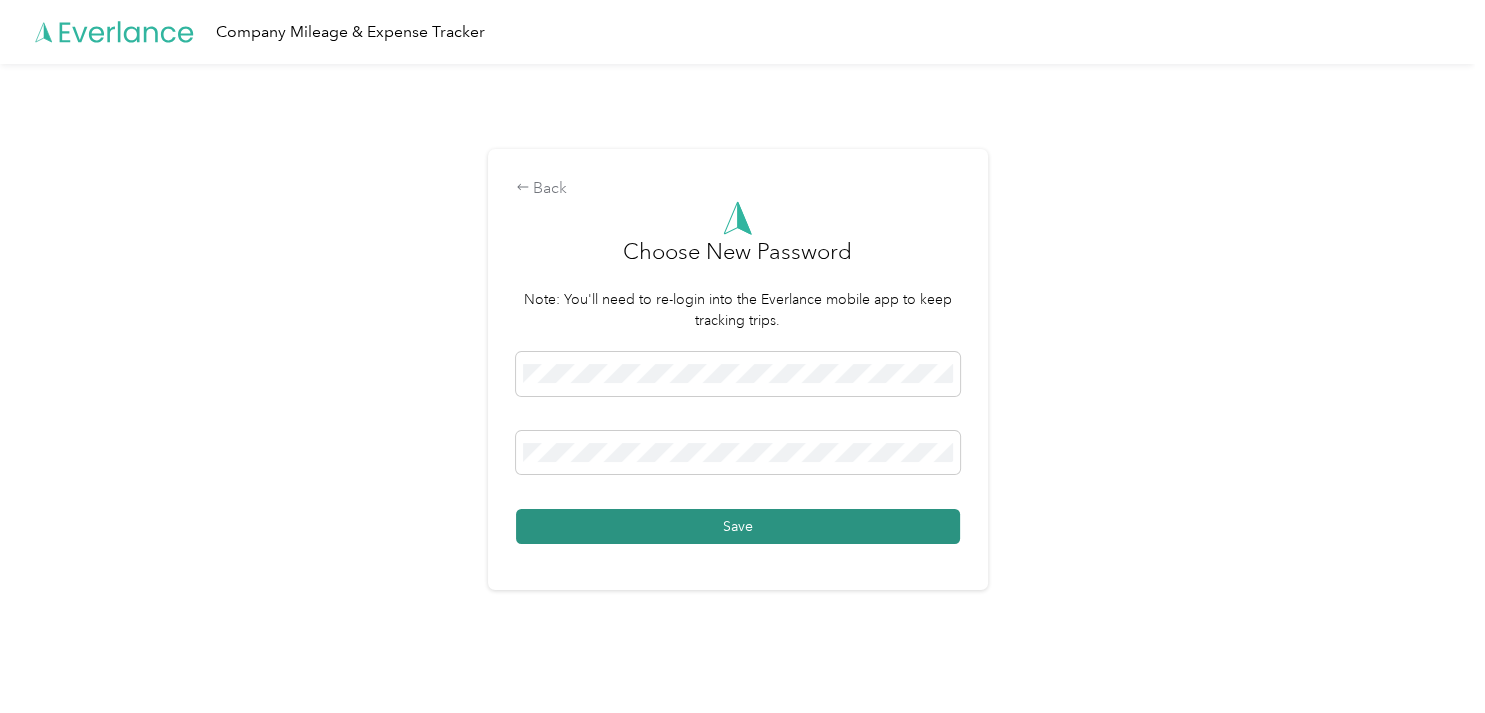 click on "Save" at bounding box center [738, 526] 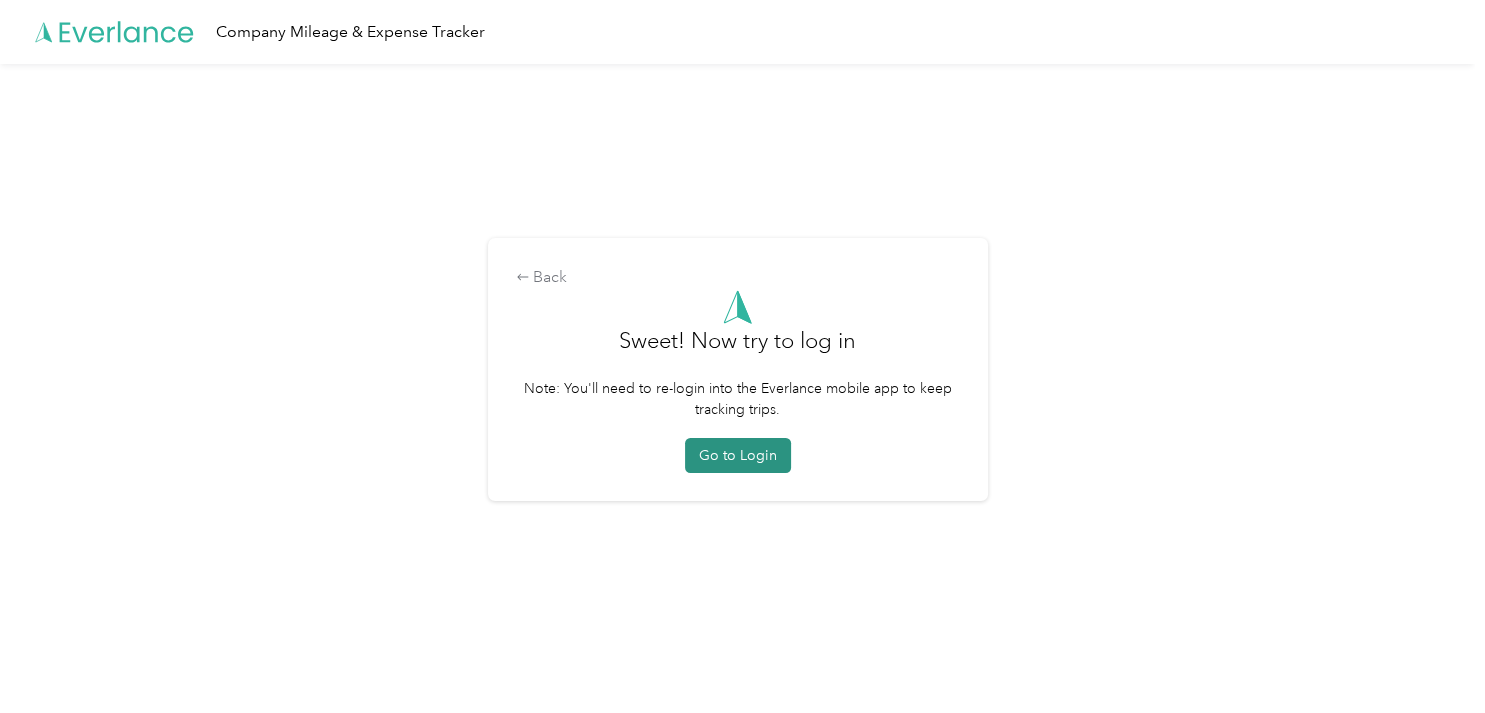 click on "Go to Login" at bounding box center (738, 455) 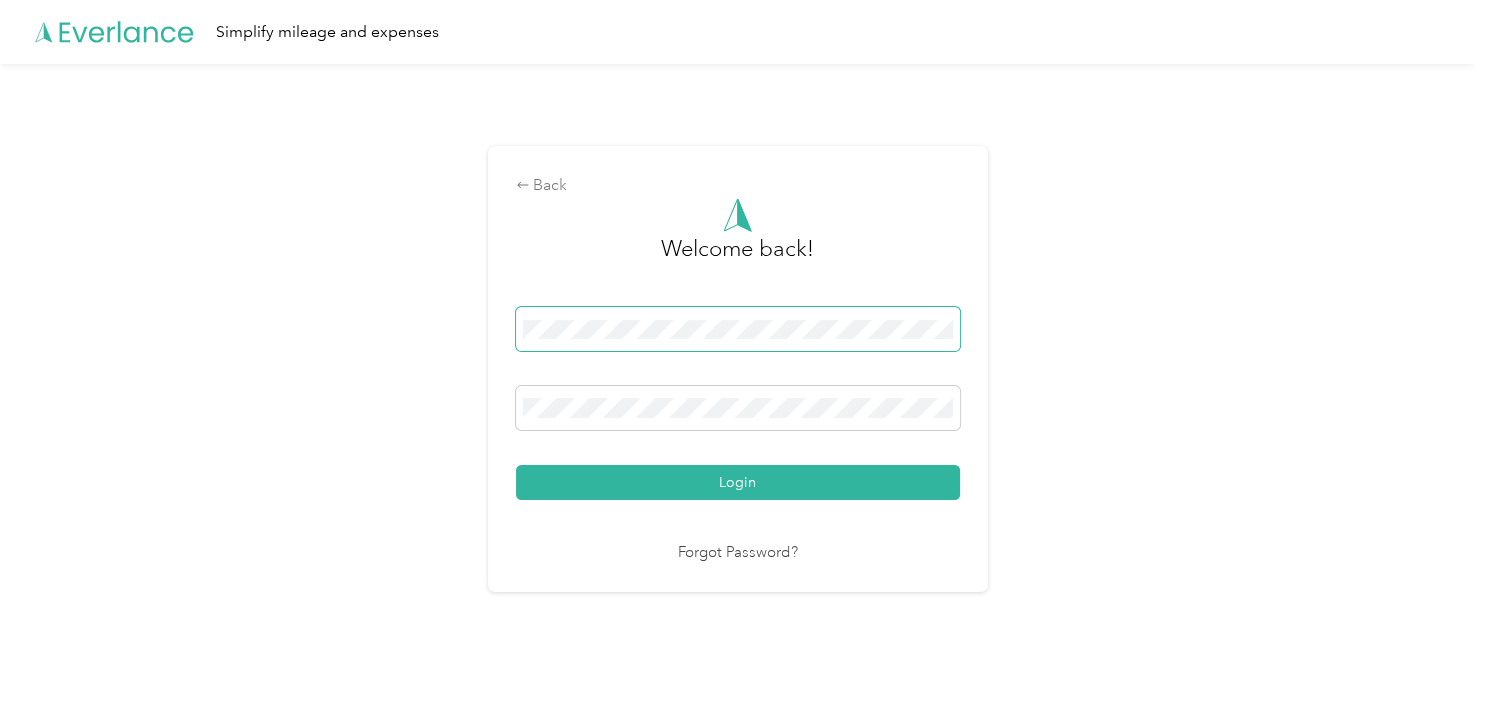 click at bounding box center (738, 329) 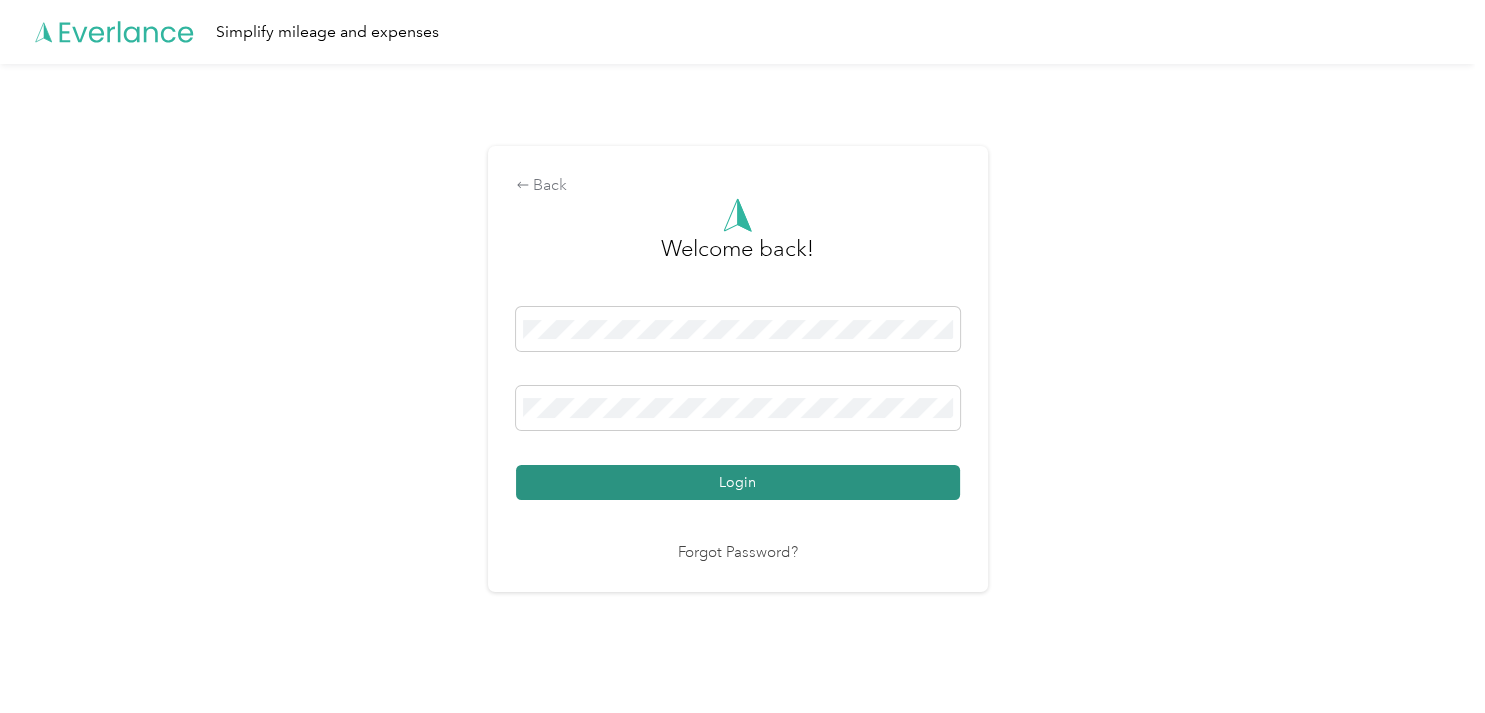 click on "Login" at bounding box center (738, 482) 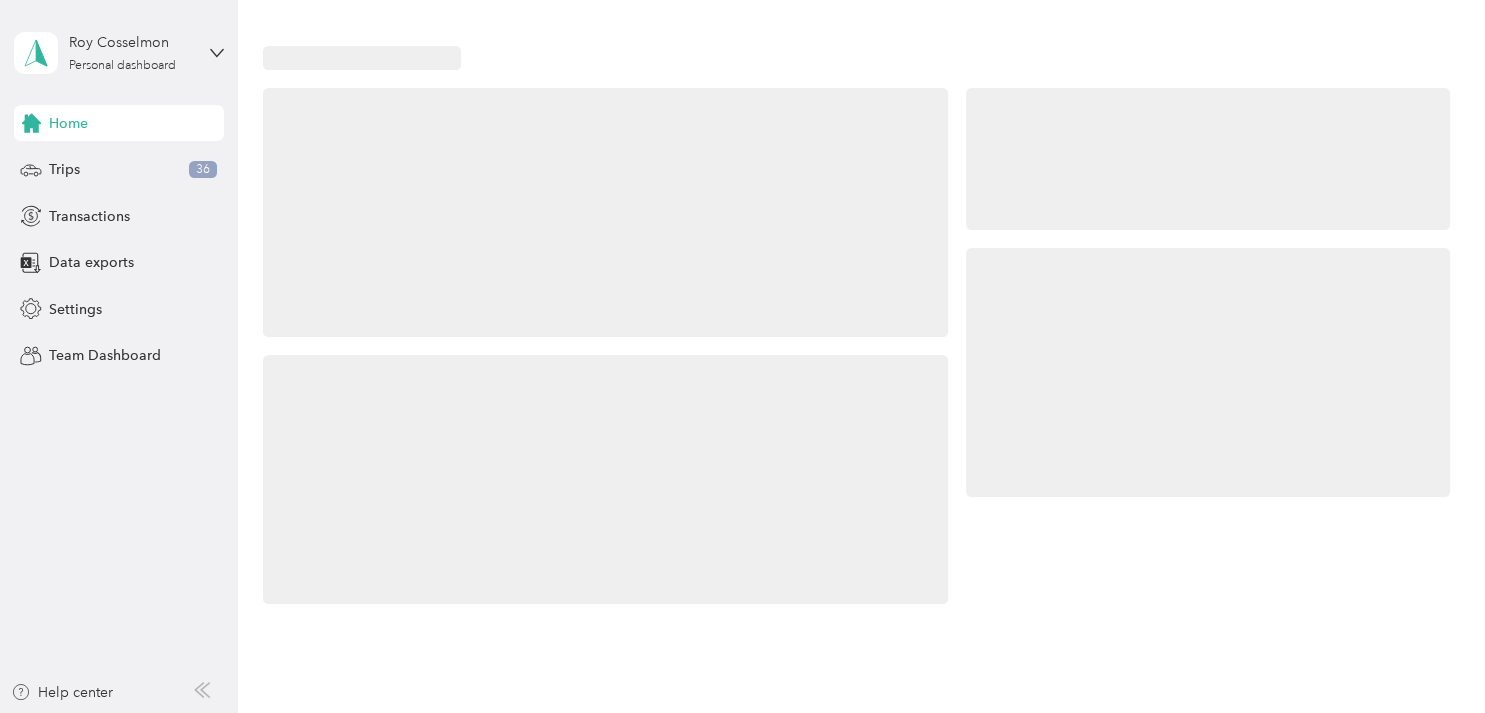click at bounding box center (606, 213) 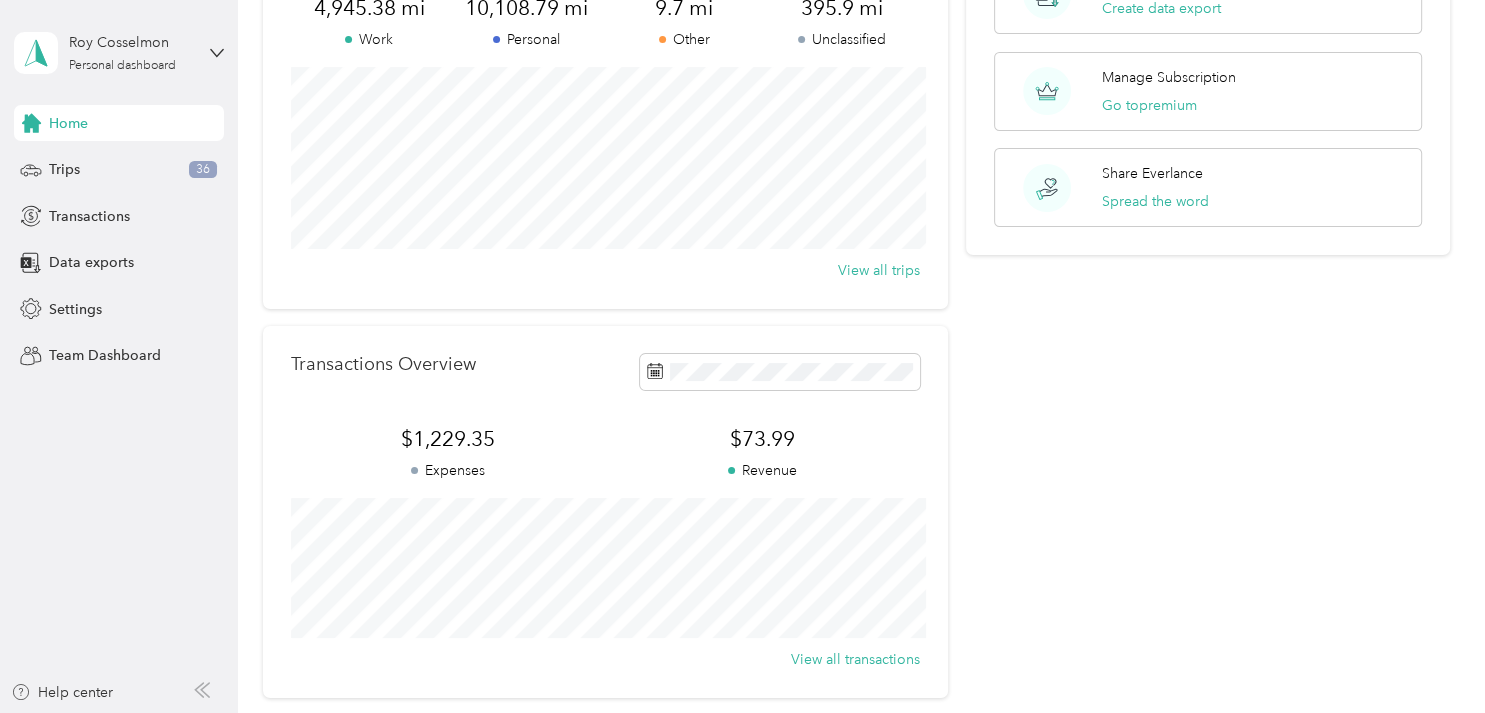 scroll, scrollTop: 0, scrollLeft: 0, axis: both 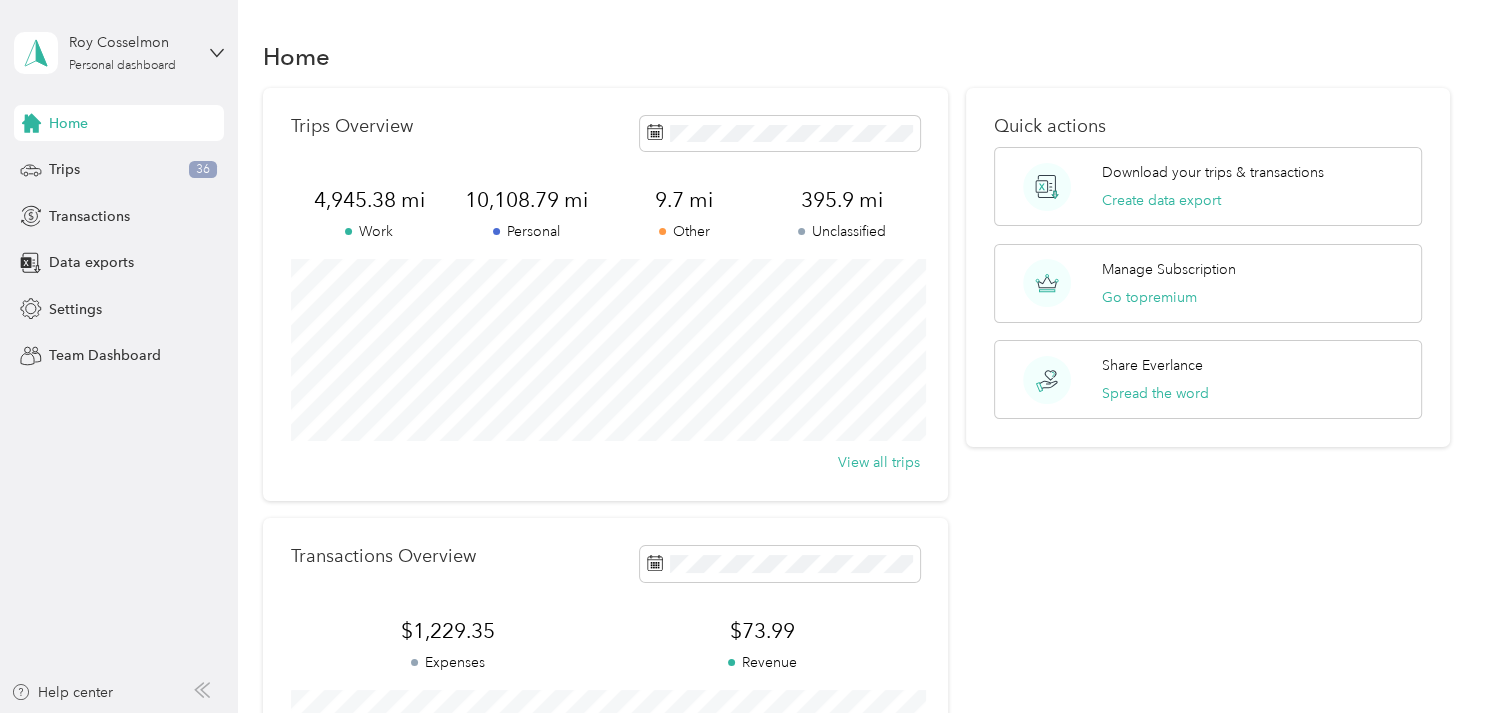 click on "Home" at bounding box center [857, 56] 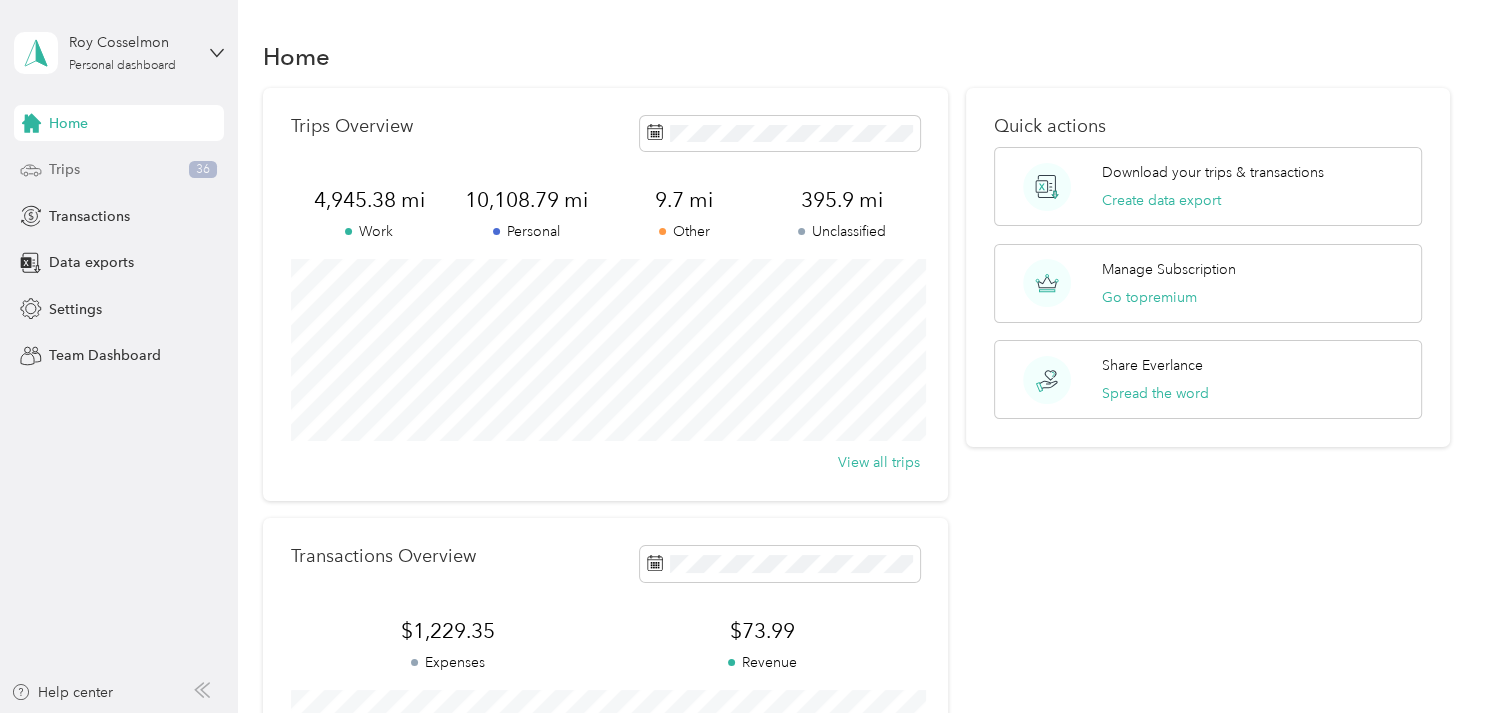 click on "Trips" at bounding box center (64, 169) 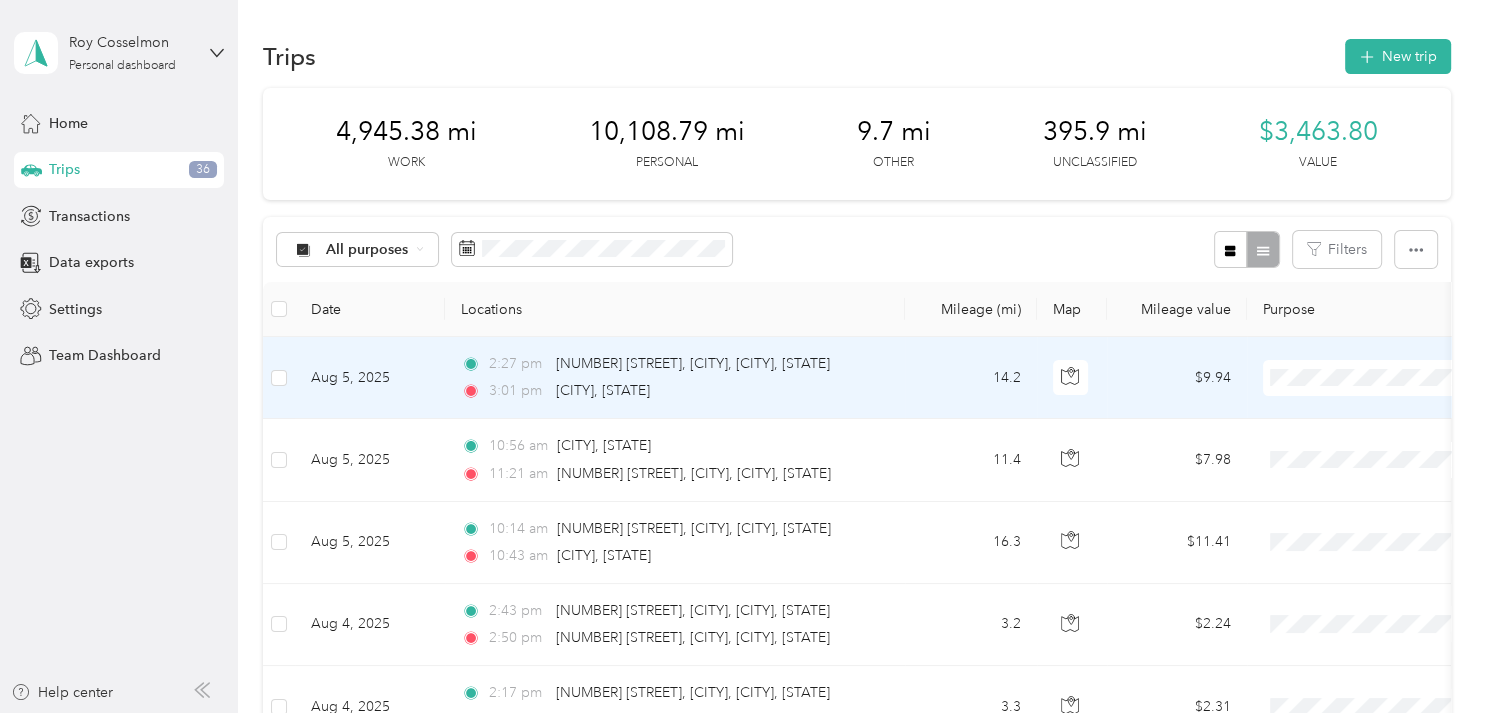 click on "Personal" at bounding box center [1361, 452] 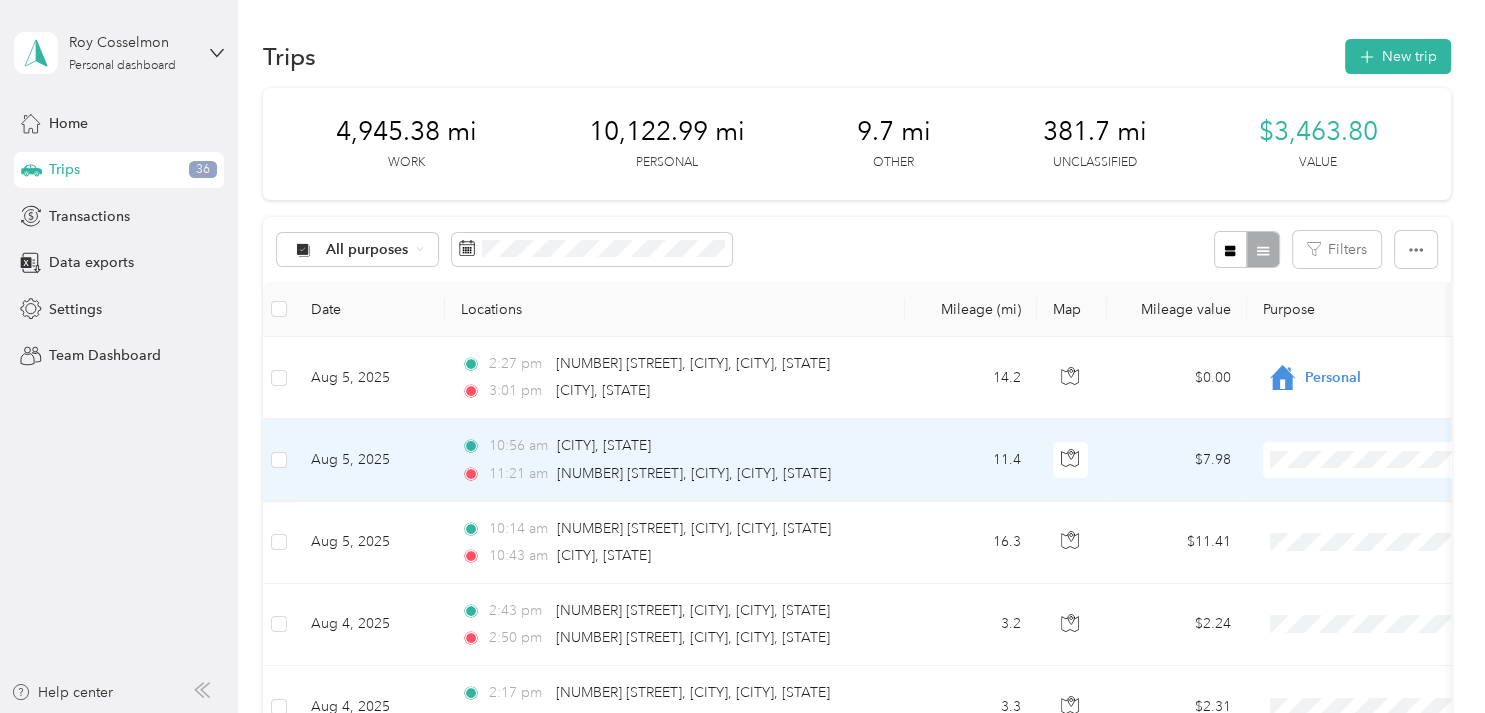 click on "Personal" at bounding box center [1361, 206] 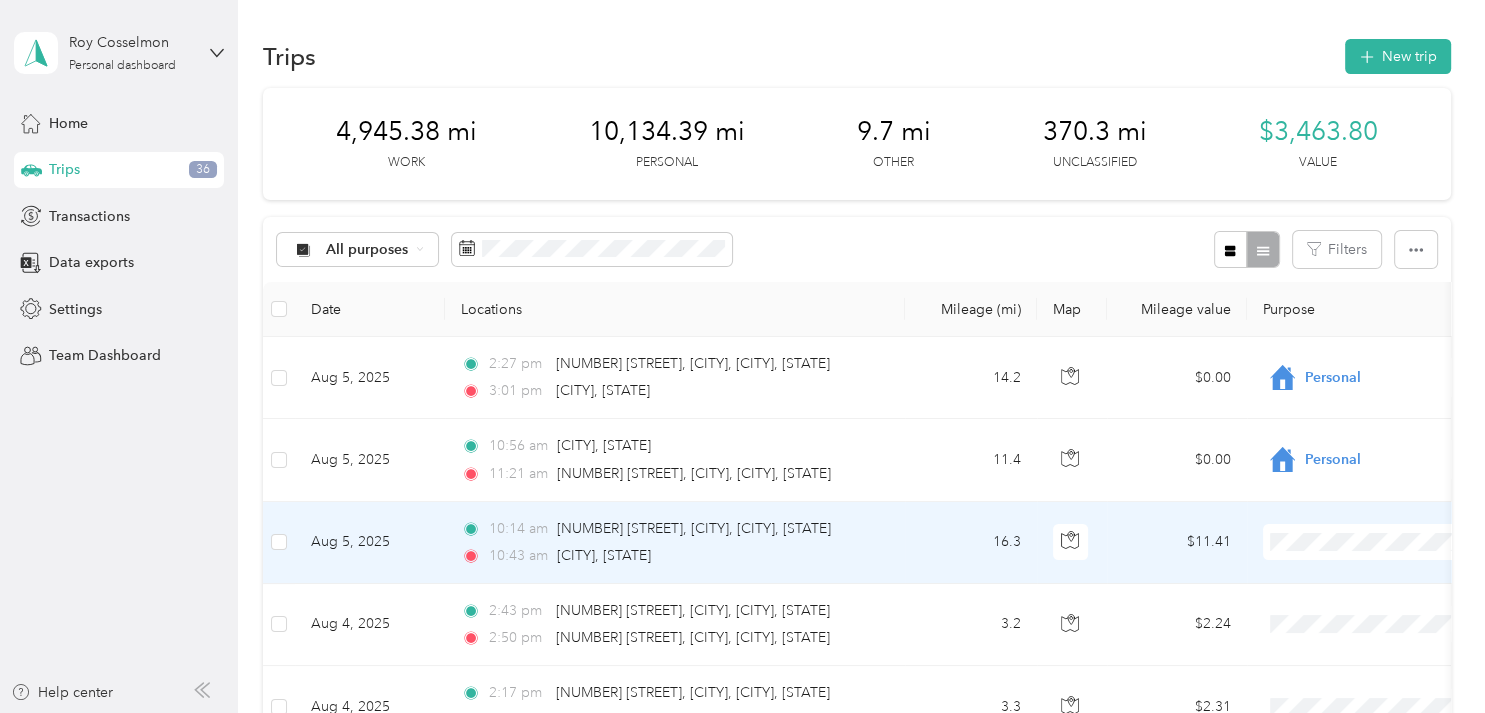 click on "Personal" at bounding box center (1378, 296) 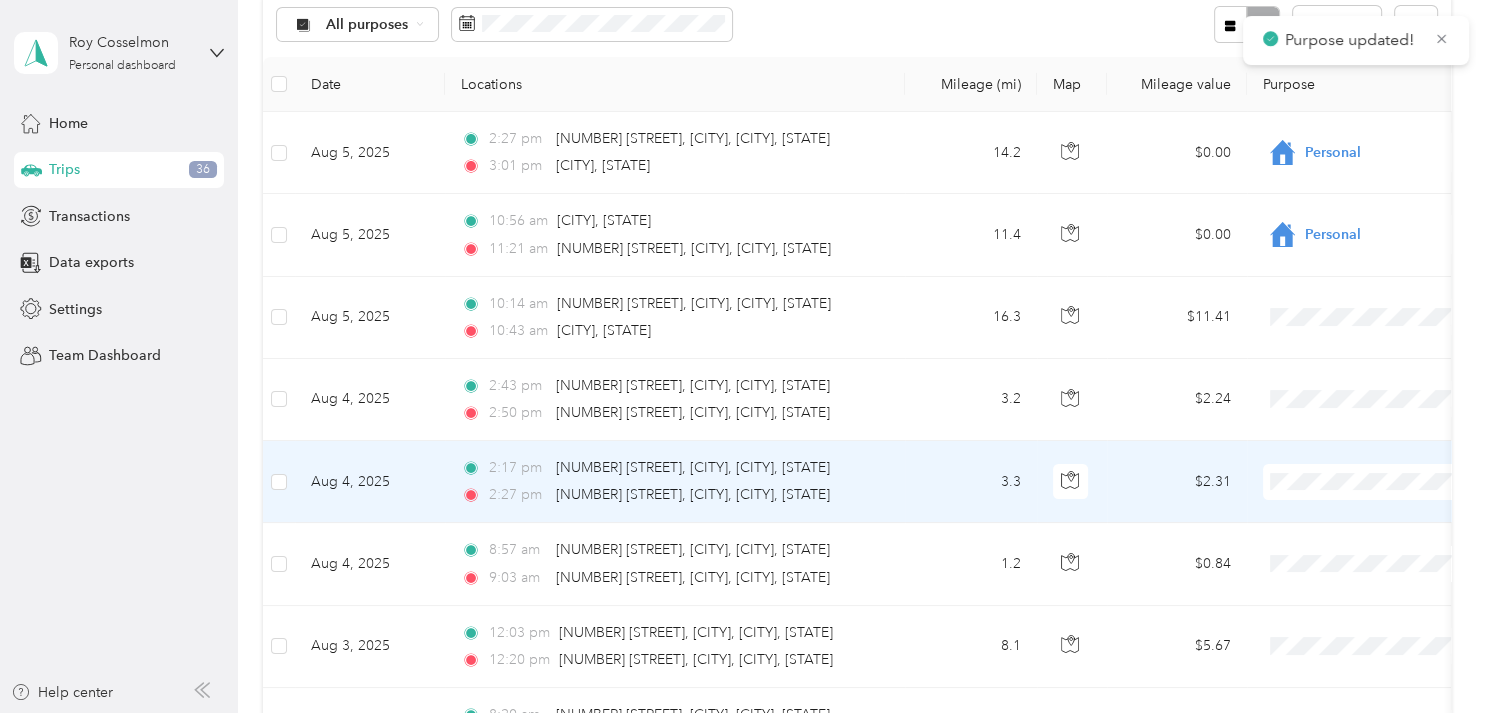scroll, scrollTop: 302, scrollLeft: 0, axis: vertical 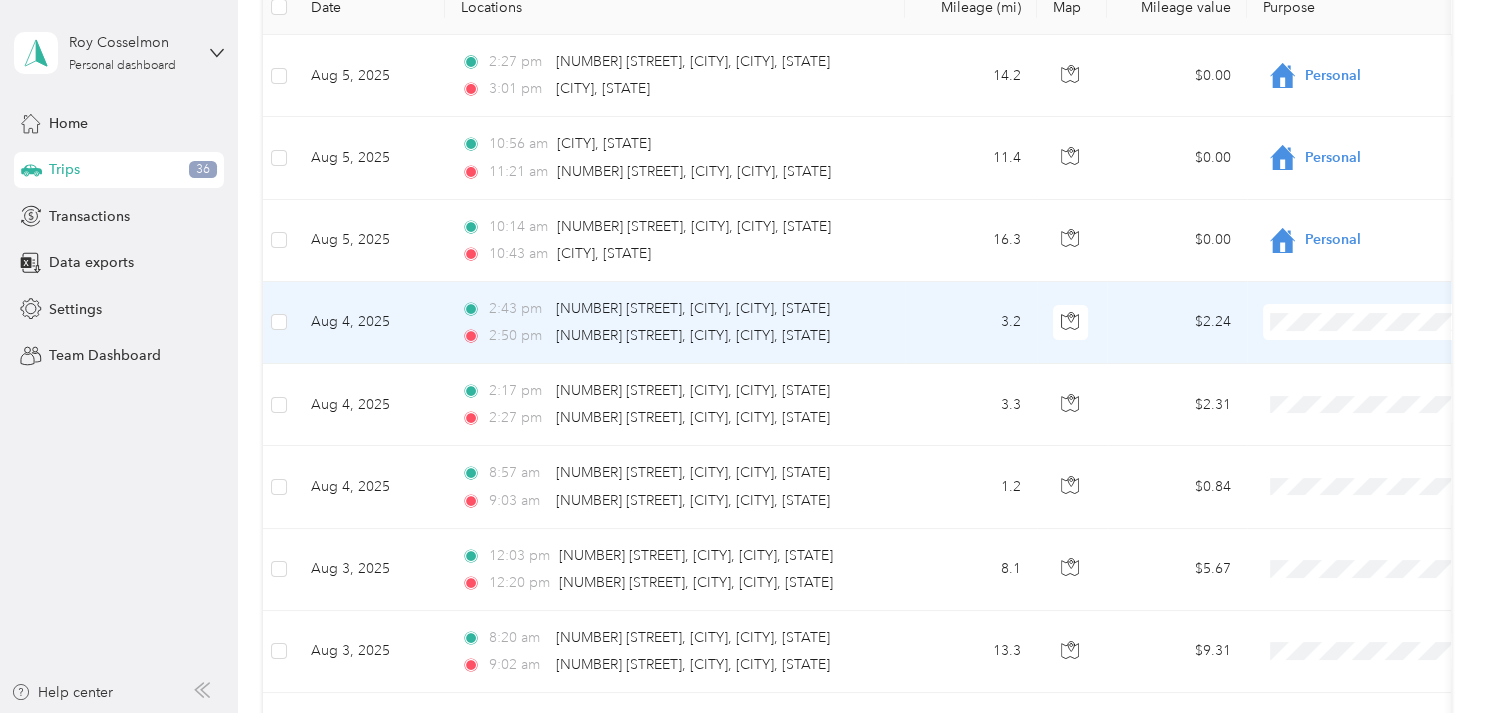 click on "Personal" at bounding box center (1361, 399) 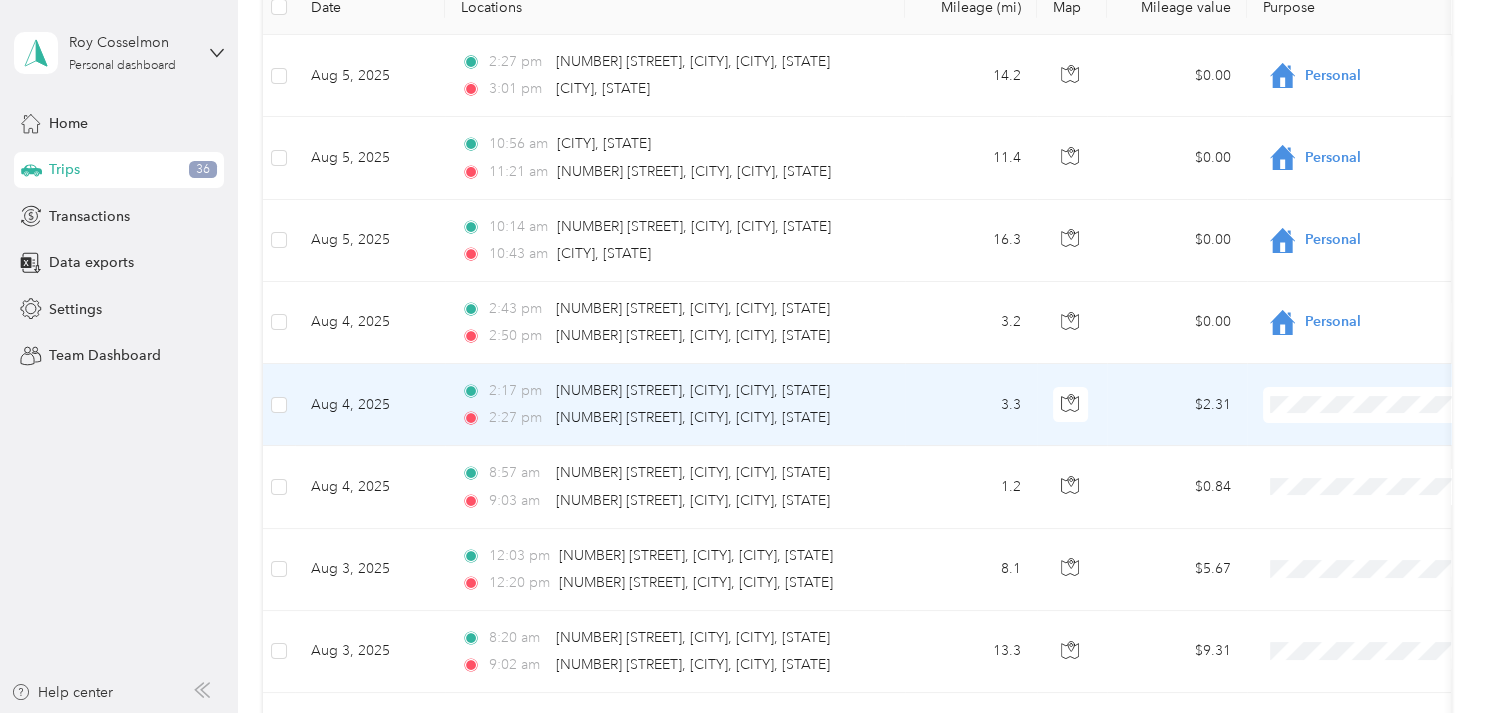 click on "Personal" at bounding box center [1361, 474] 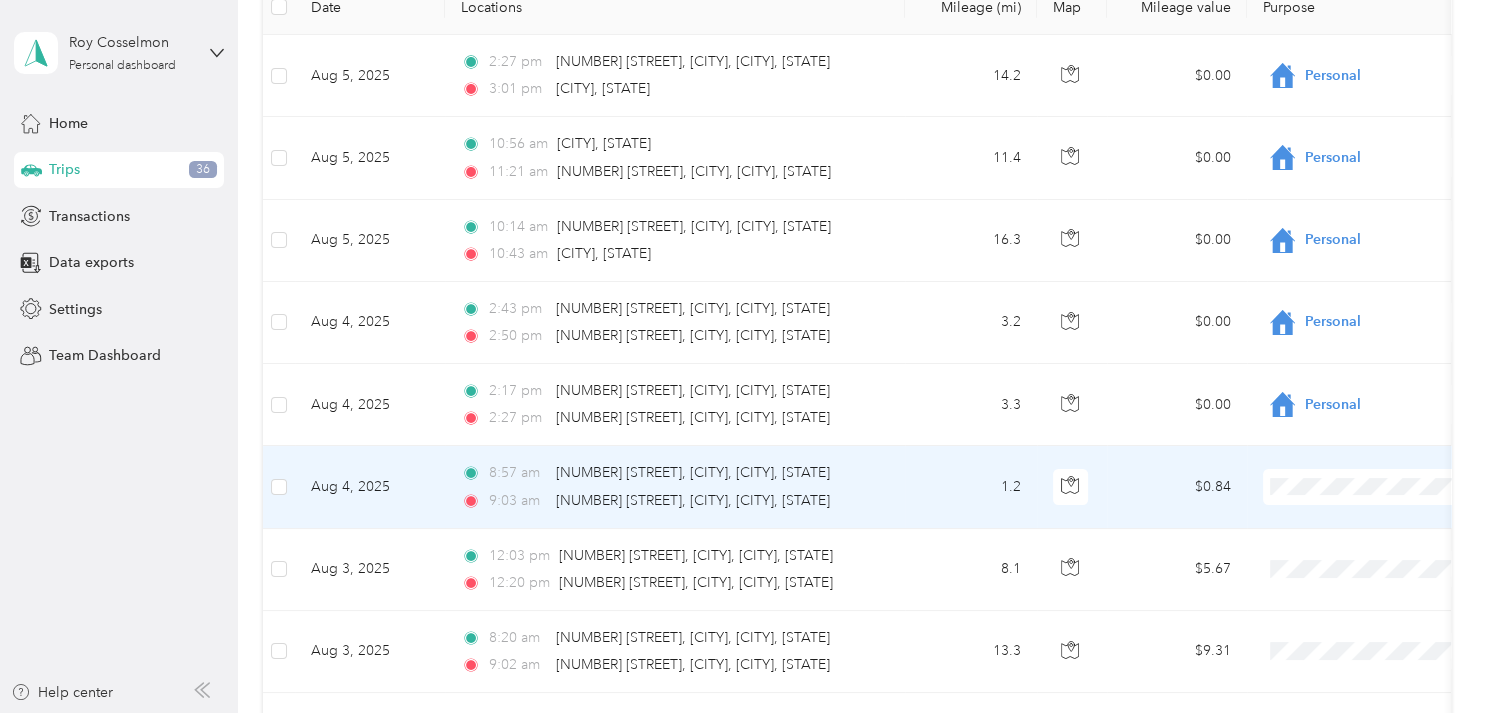 click on "Personal" at bounding box center (1361, 243) 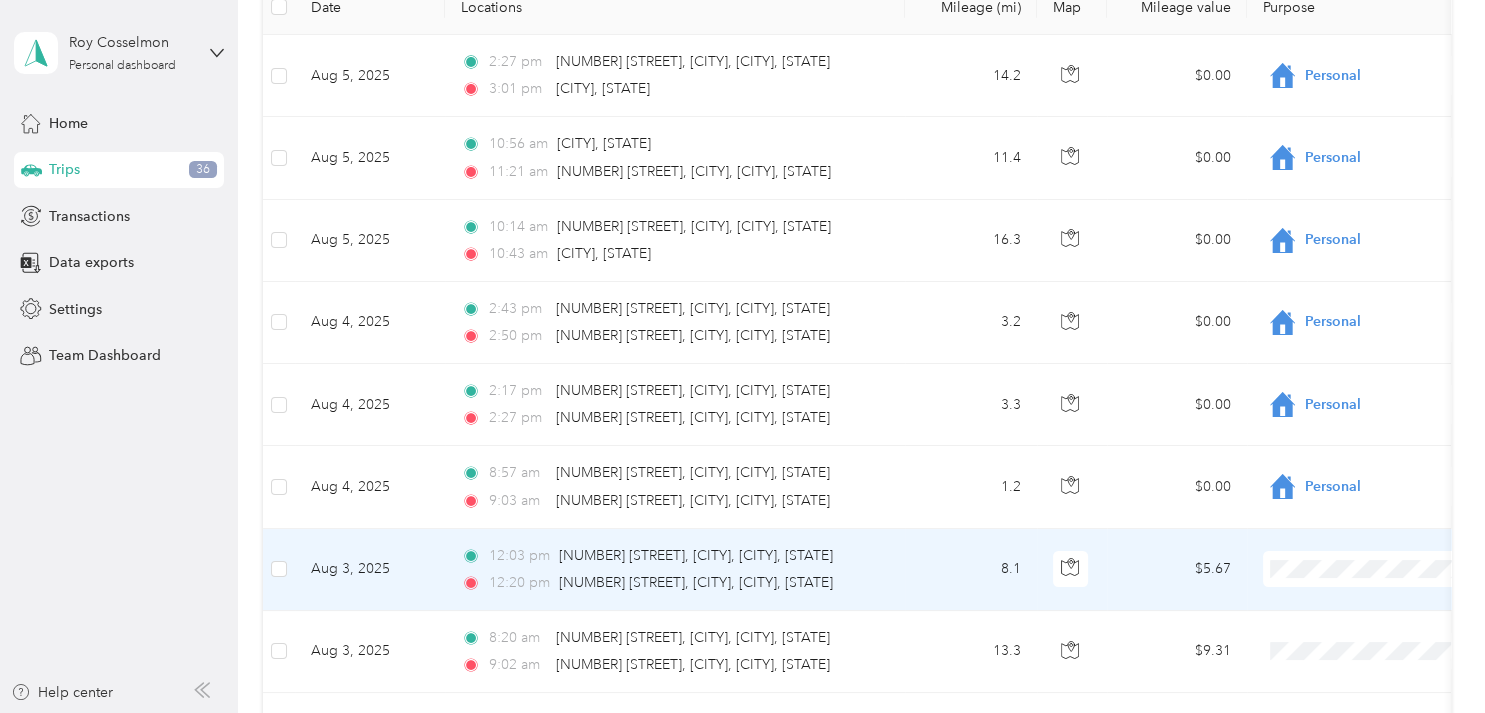 click on "Personal" at bounding box center [1378, 316] 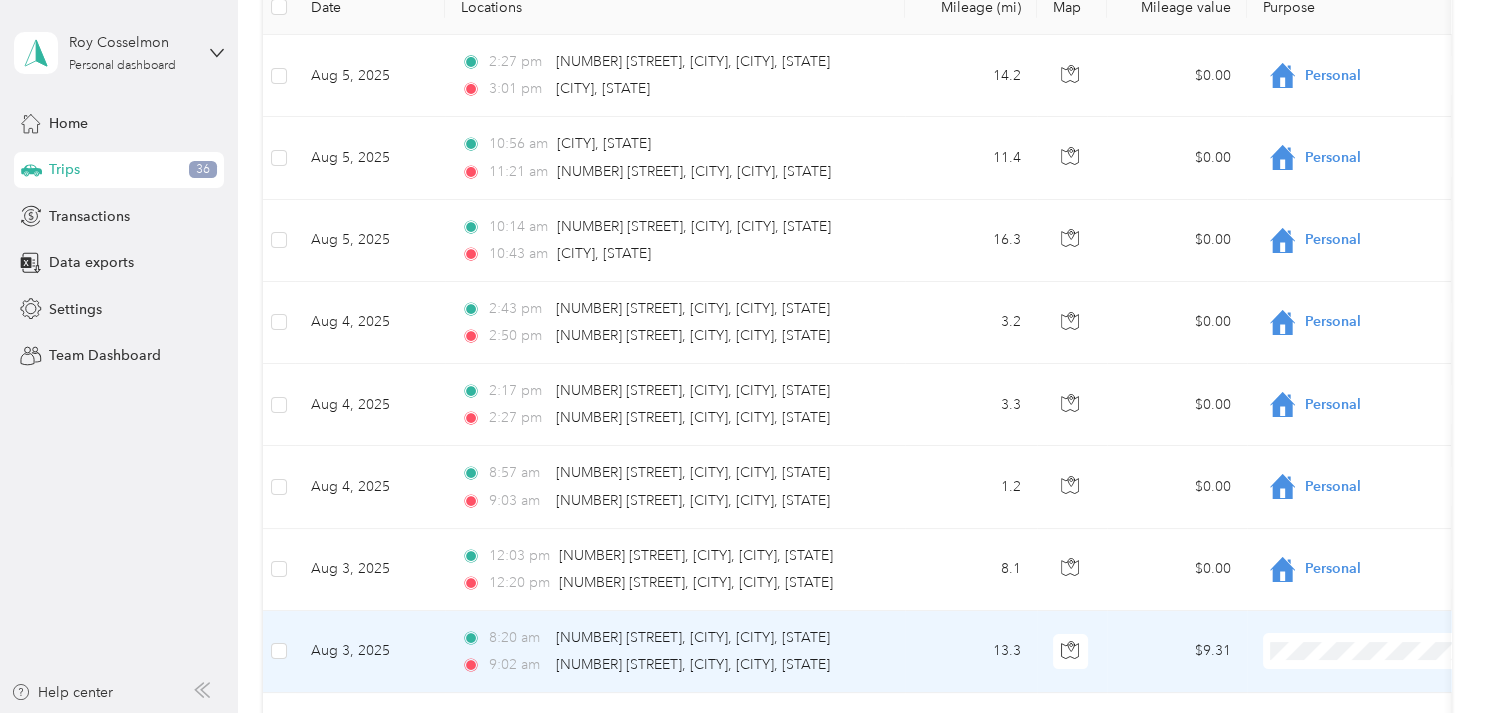 click on "Personal" at bounding box center [1378, 401] 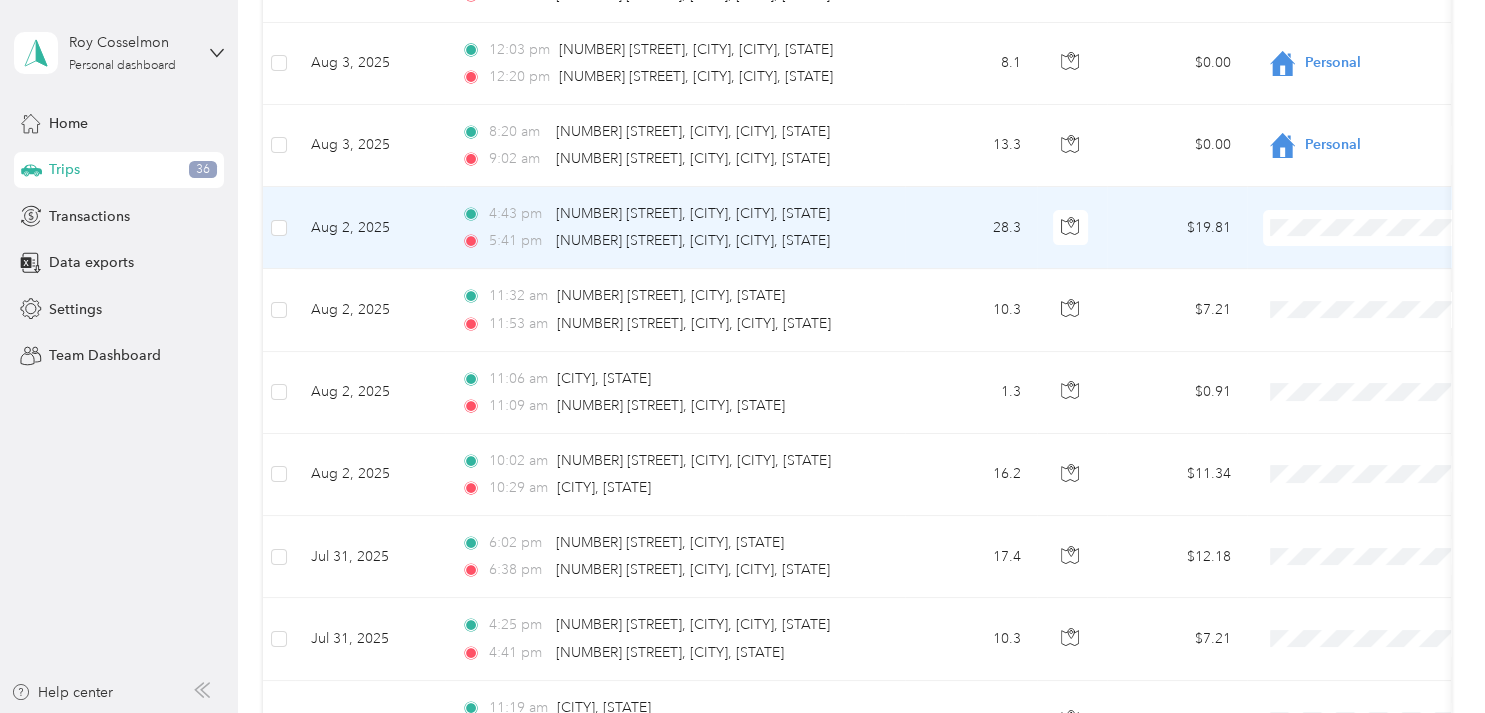 scroll, scrollTop: 907, scrollLeft: 0, axis: vertical 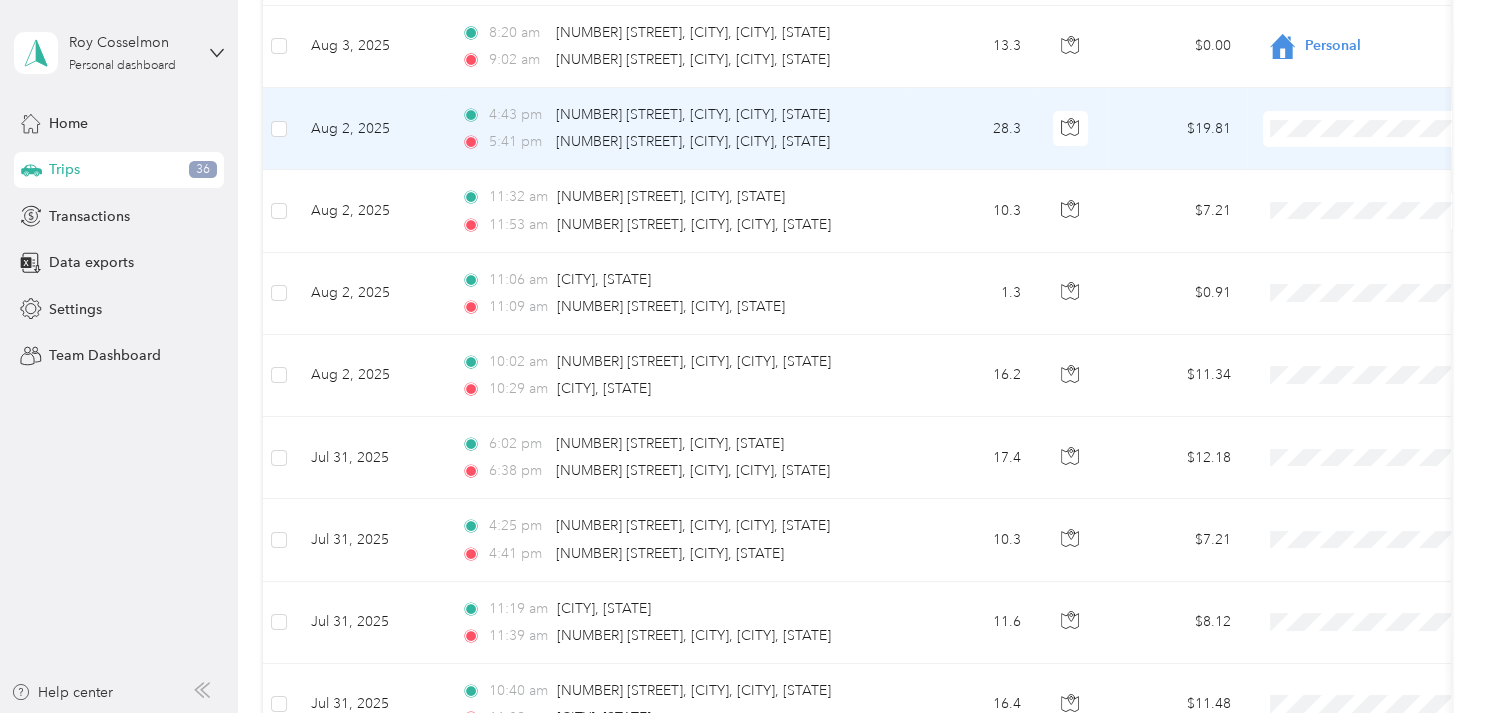 click on "Personal" at bounding box center (1378, 195) 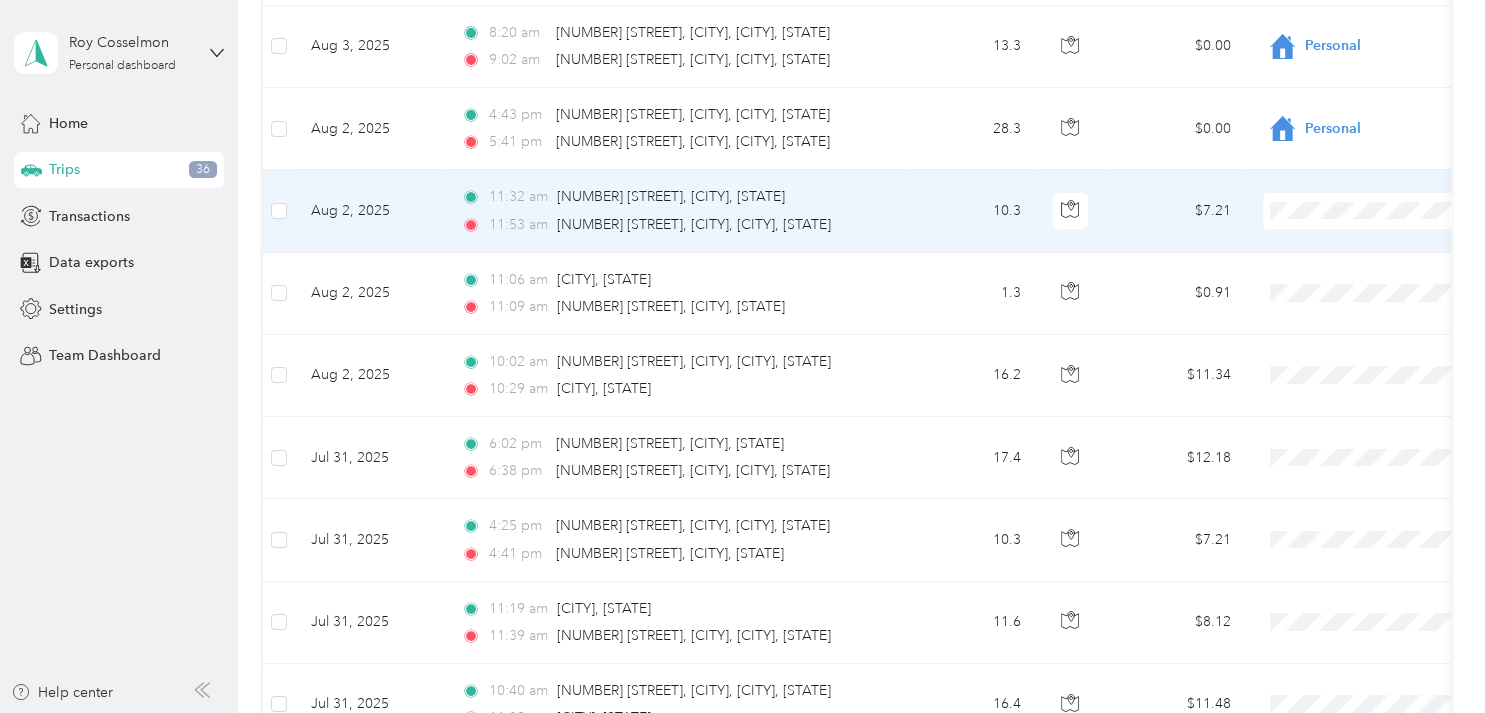 click at bounding box center (1387, 211) 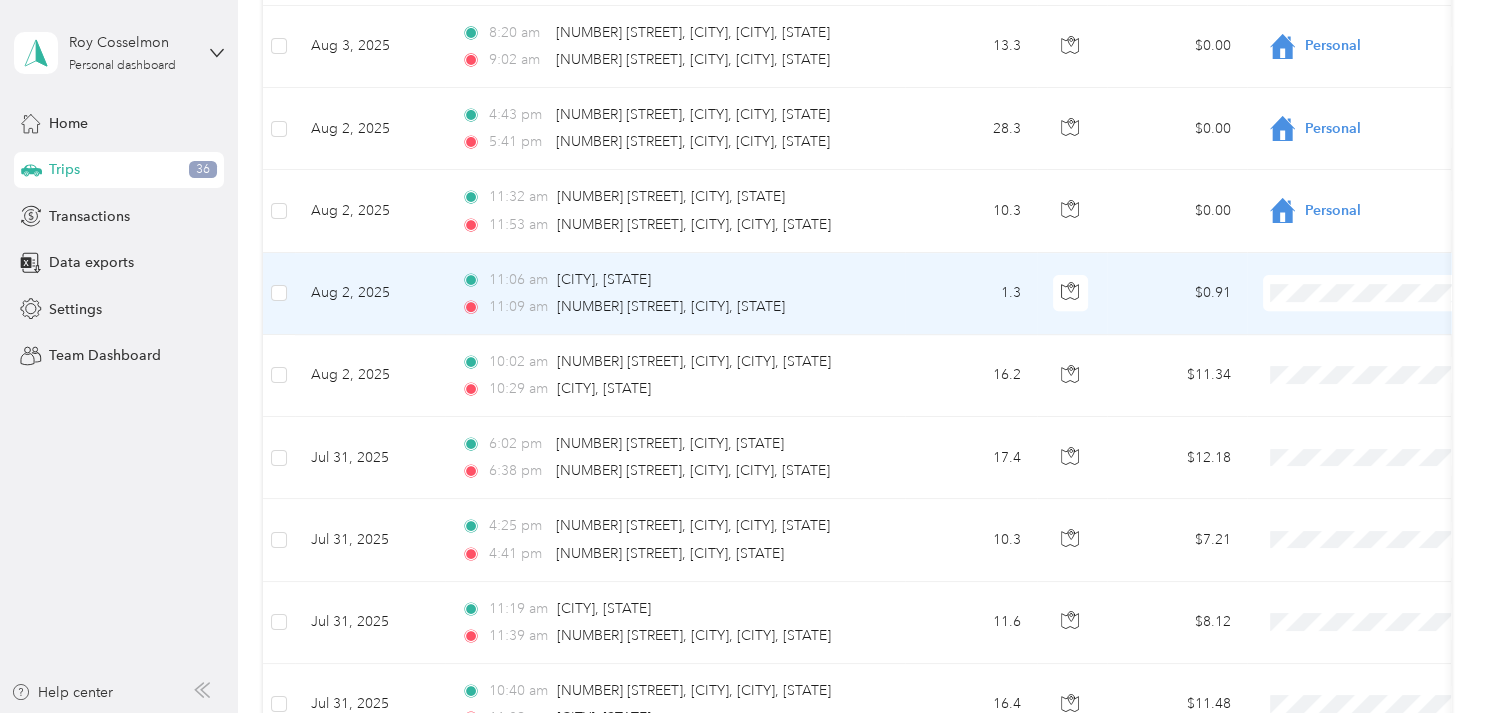 click 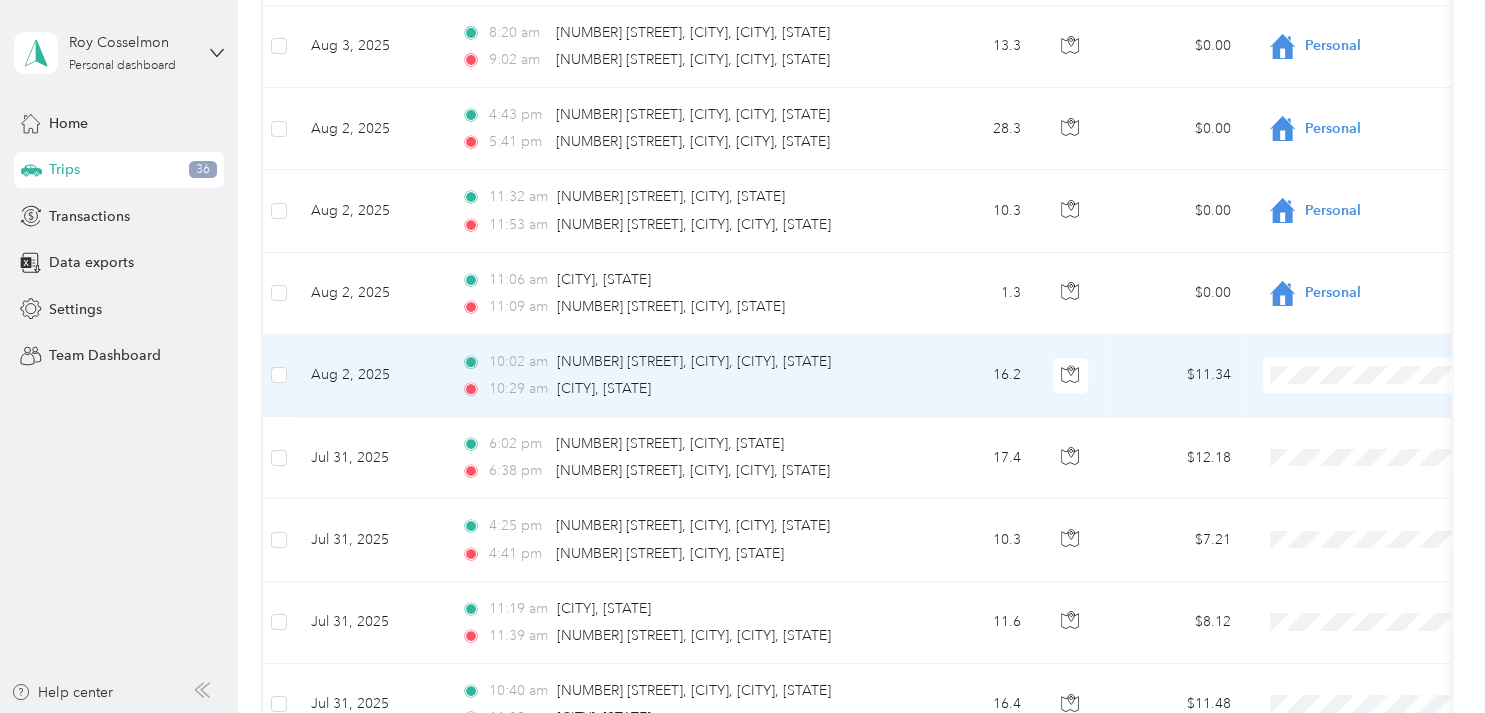 click 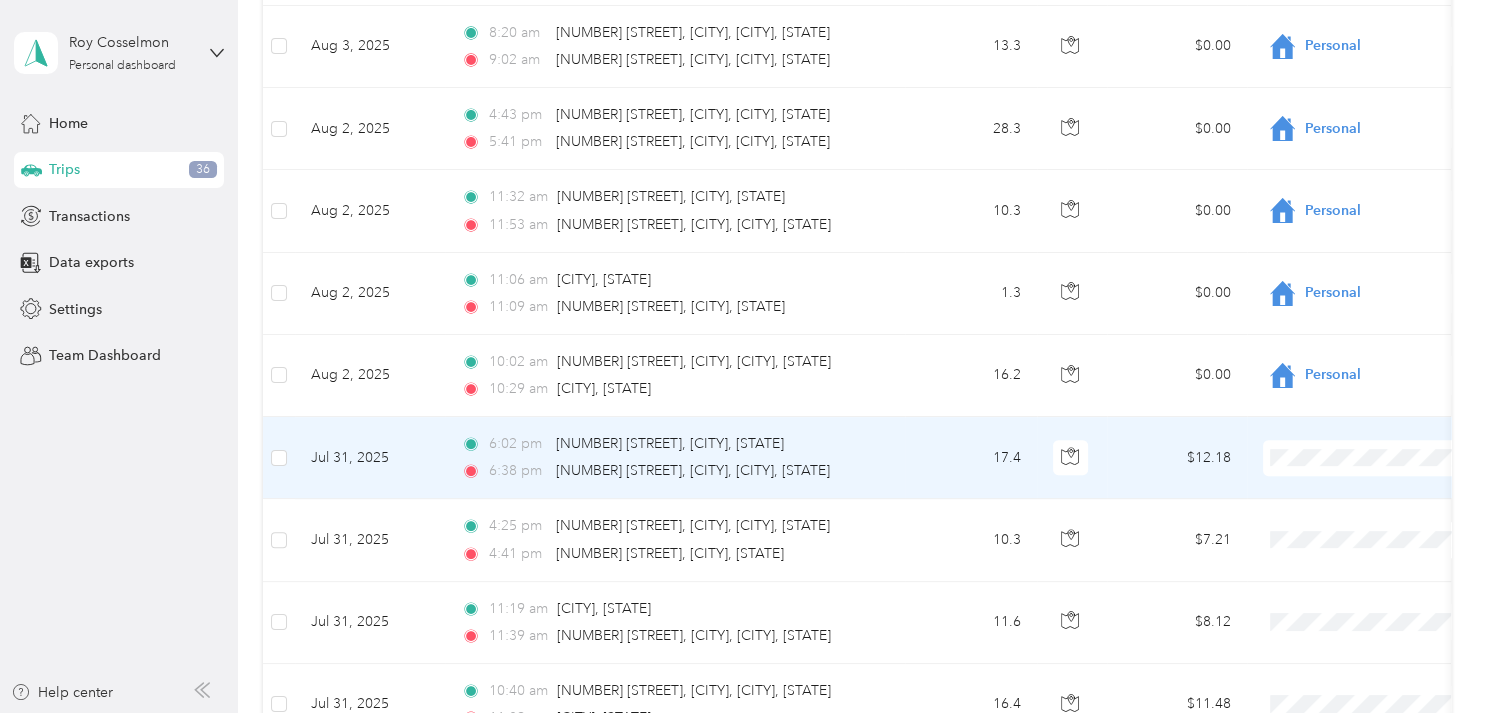 click 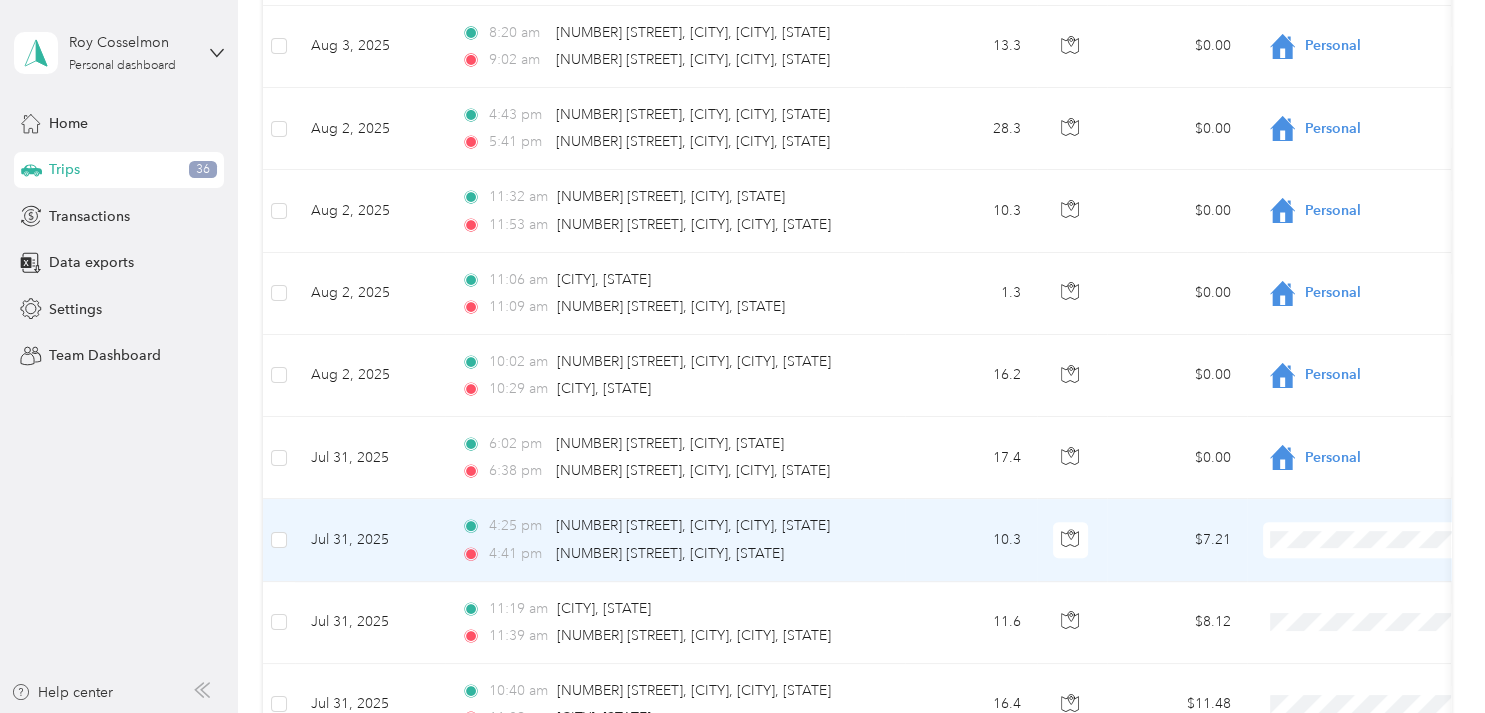 click 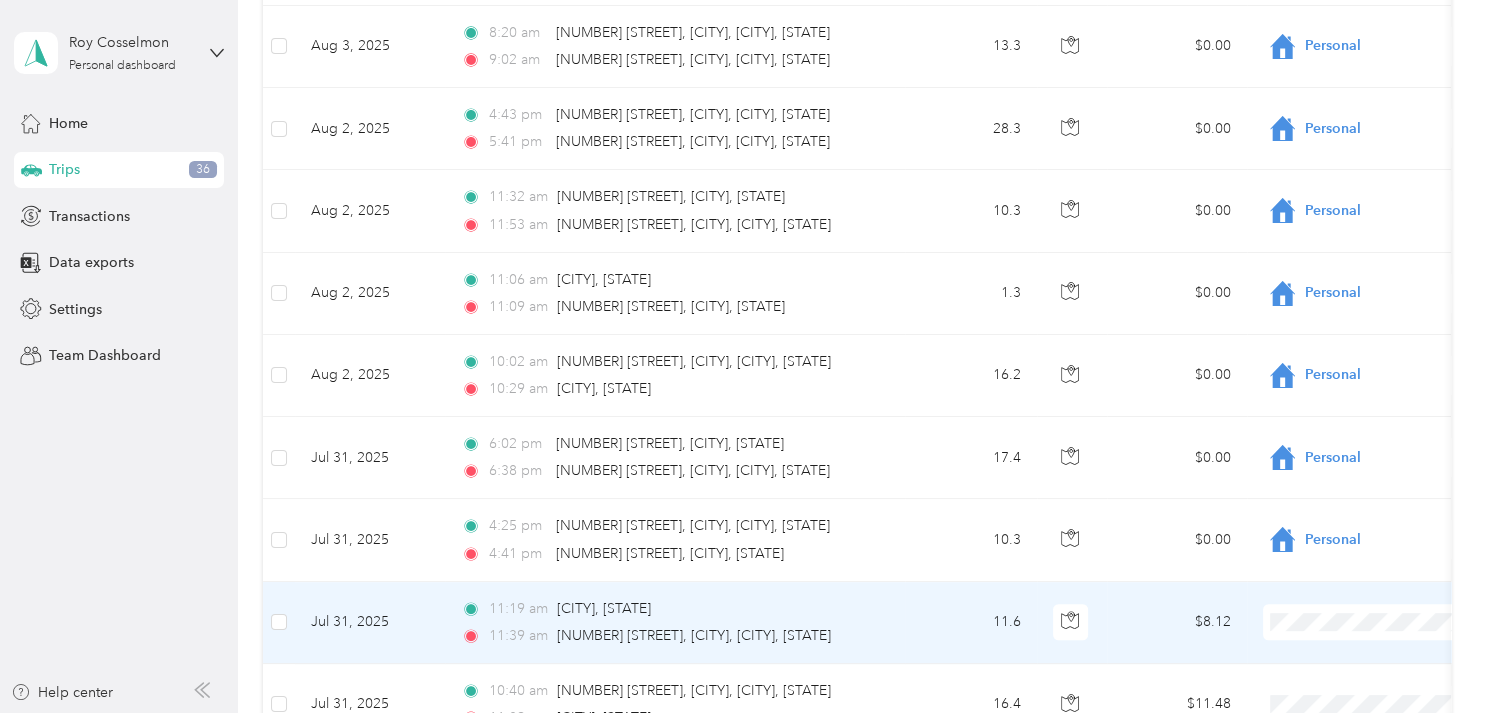 click on "Personal" at bounding box center [1361, 373] 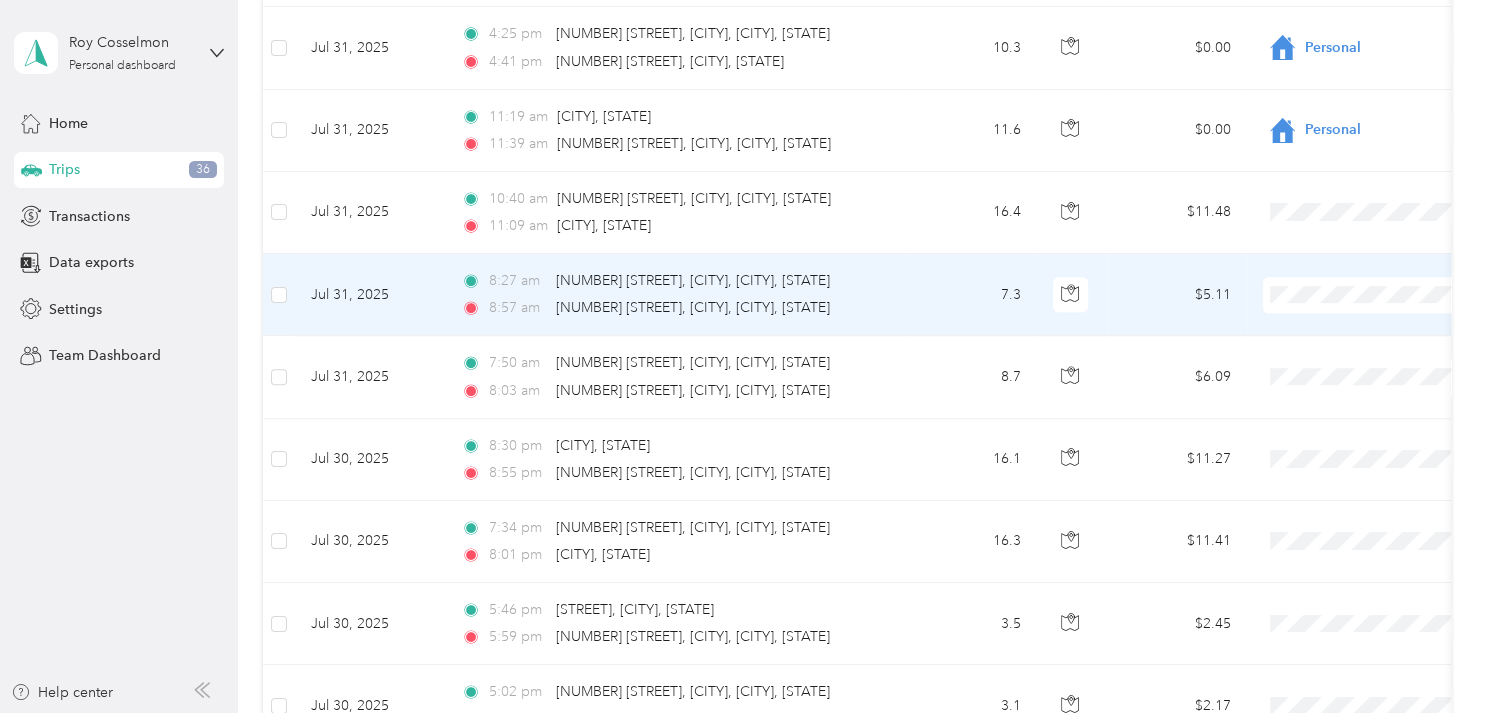 scroll, scrollTop: 1411, scrollLeft: 0, axis: vertical 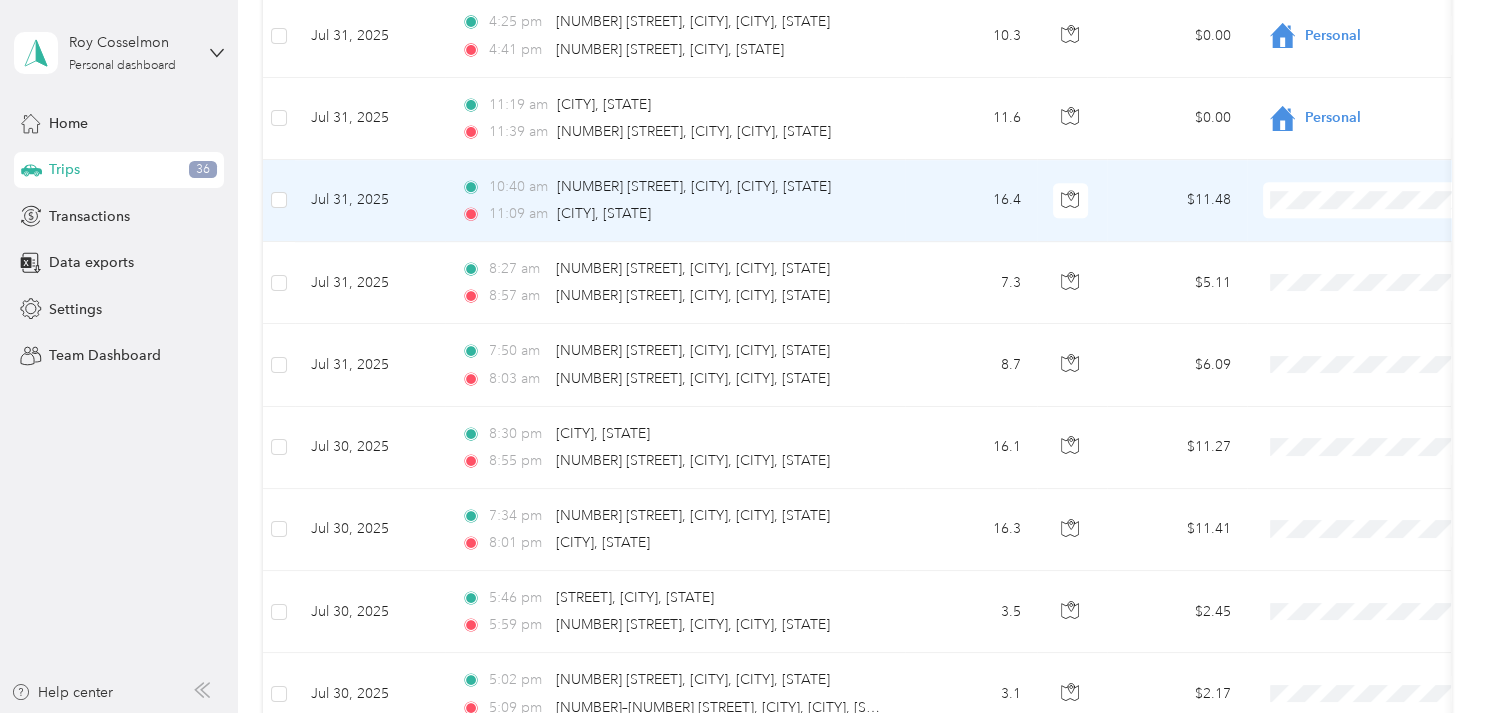 click on "Personal" at bounding box center [1361, 264] 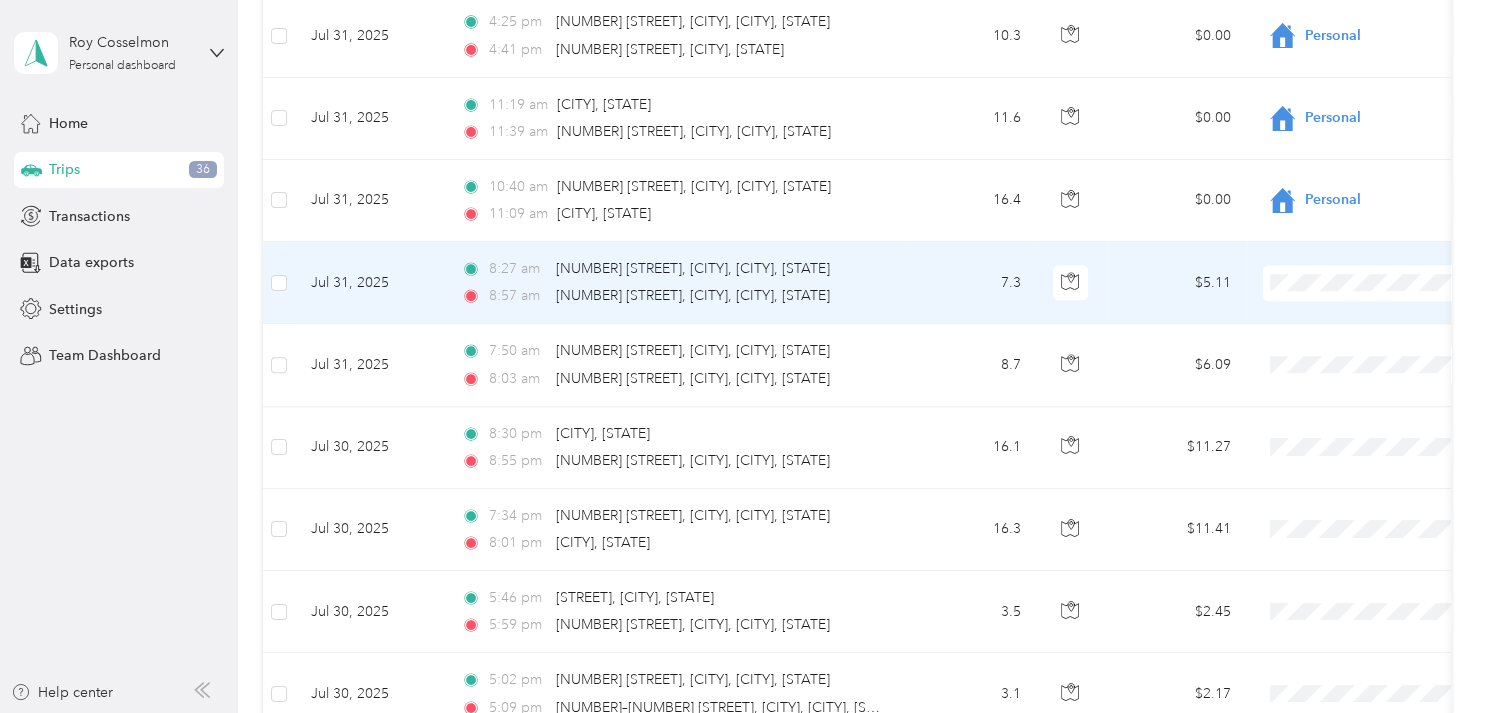 click on "Personal" at bounding box center (1361, 346) 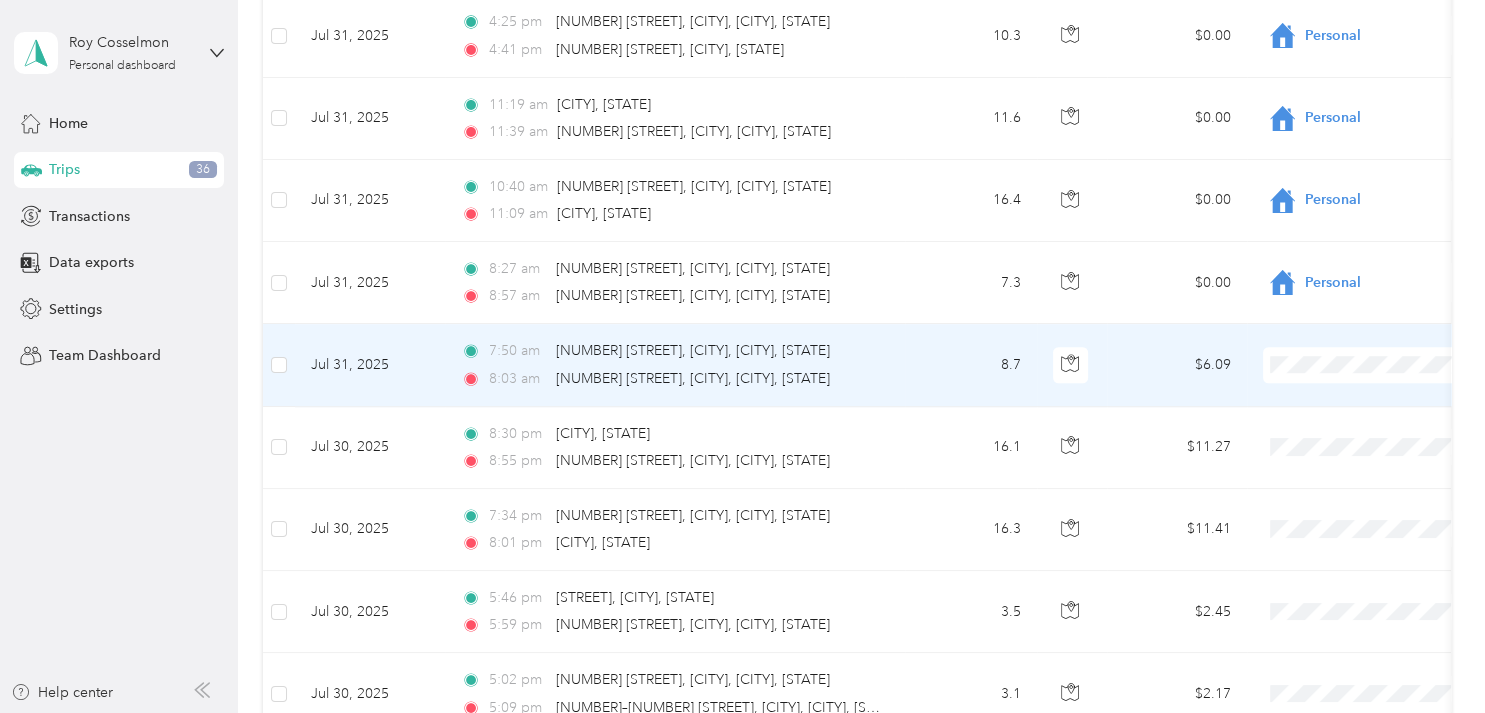 click 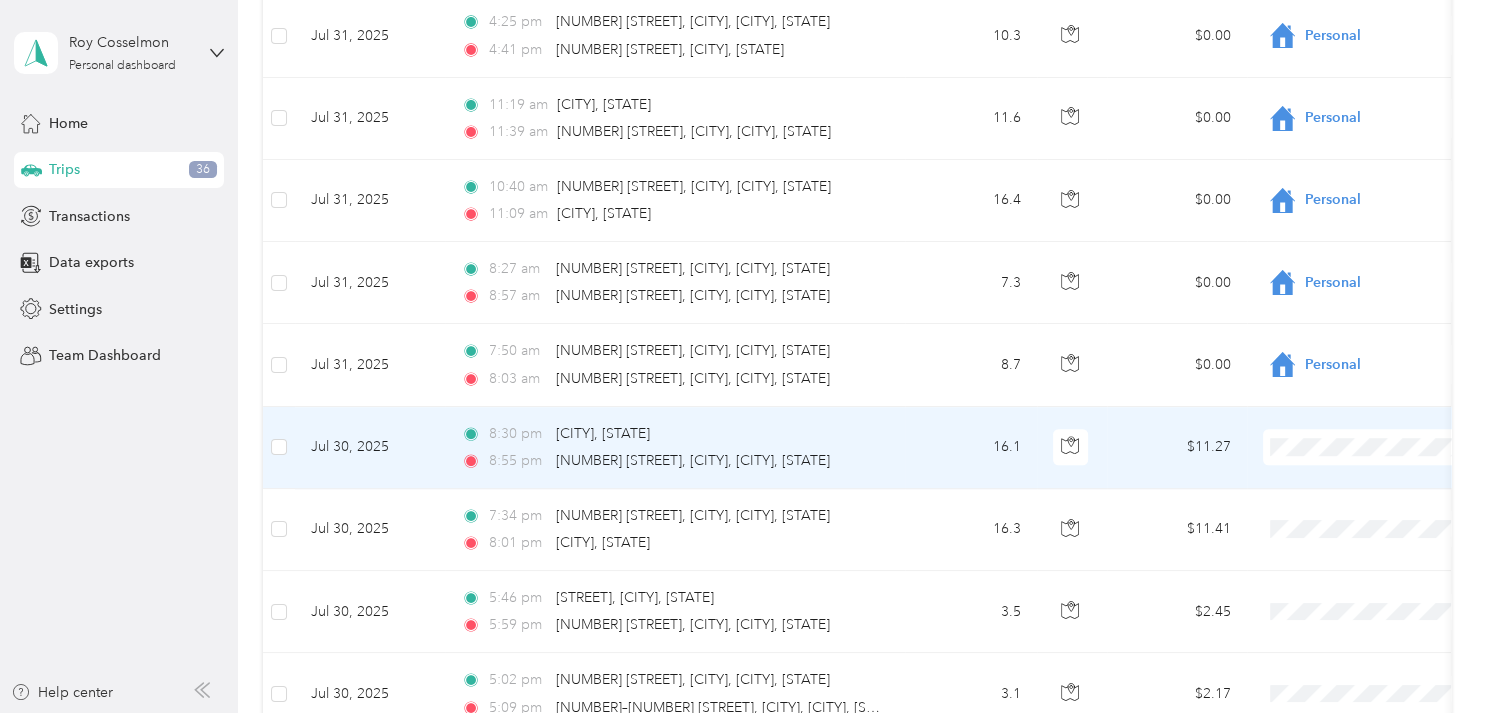 click on "Personal" at bounding box center (1361, 190) 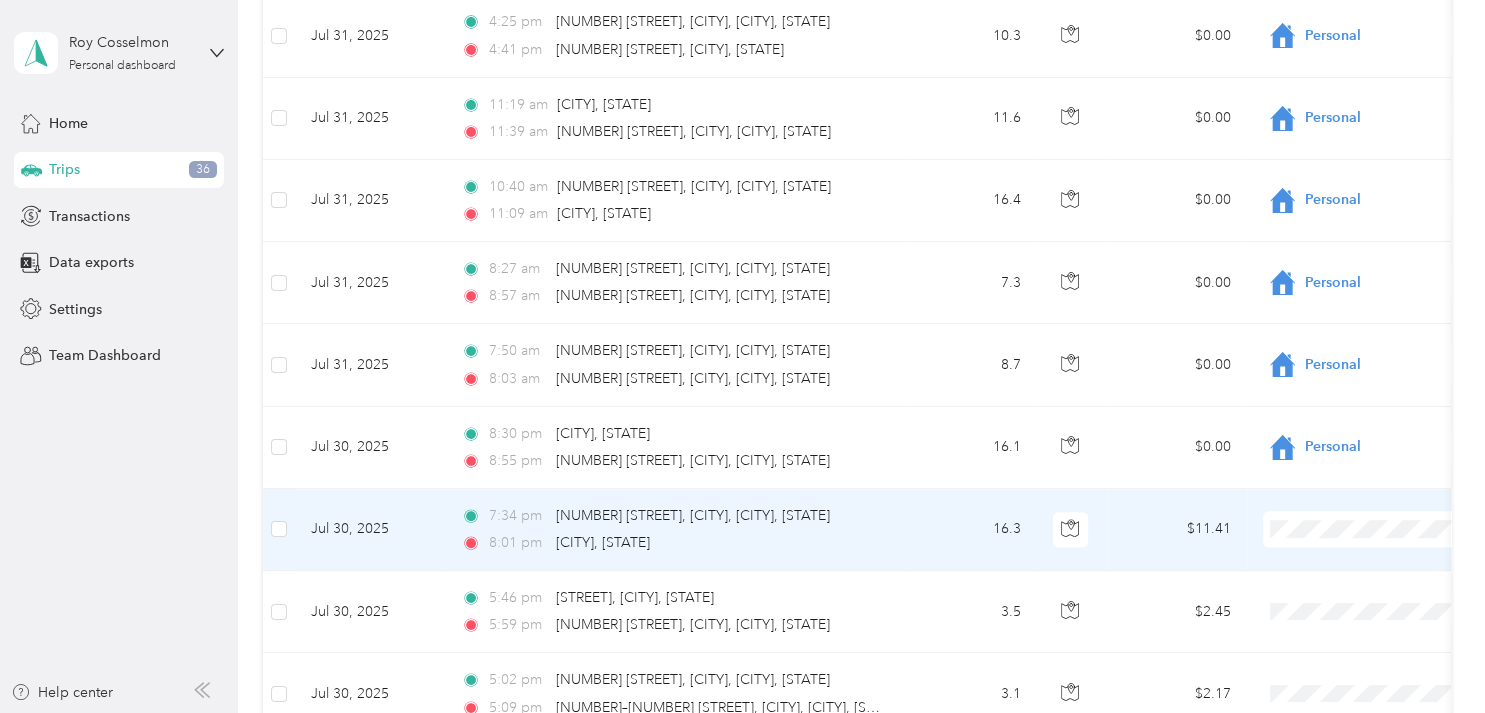 click on "Personal" at bounding box center [1378, 283] 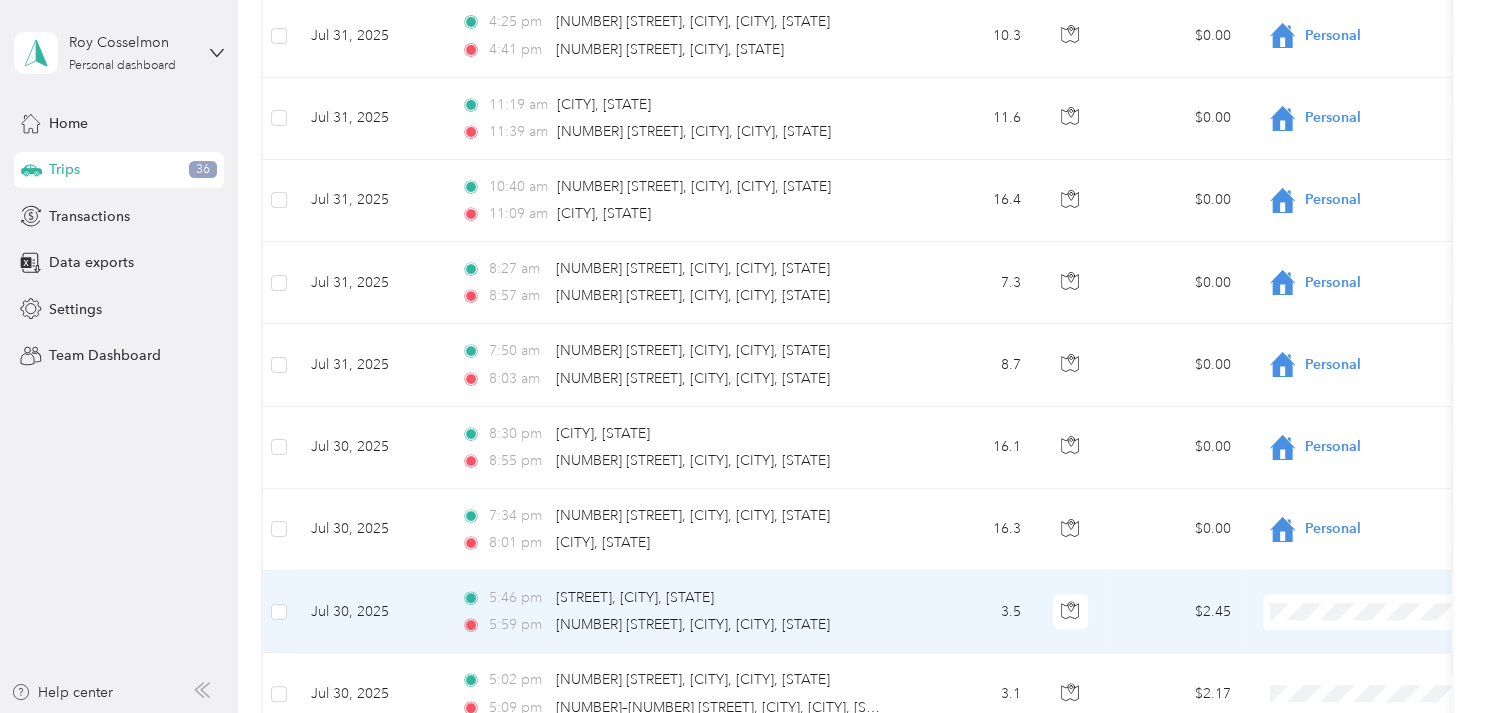 click on "Personal" at bounding box center (1361, 365) 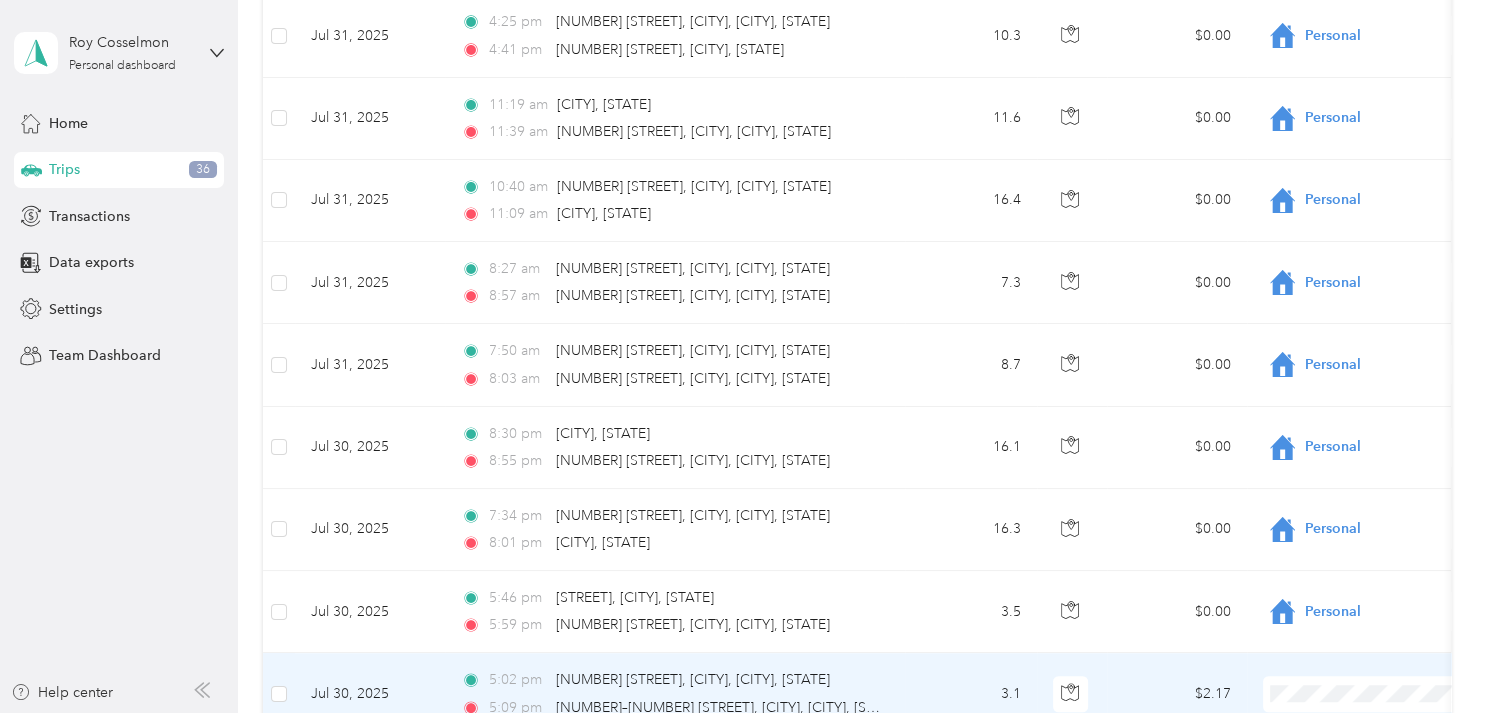 click on "Personal" at bounding box center (1361, 444) 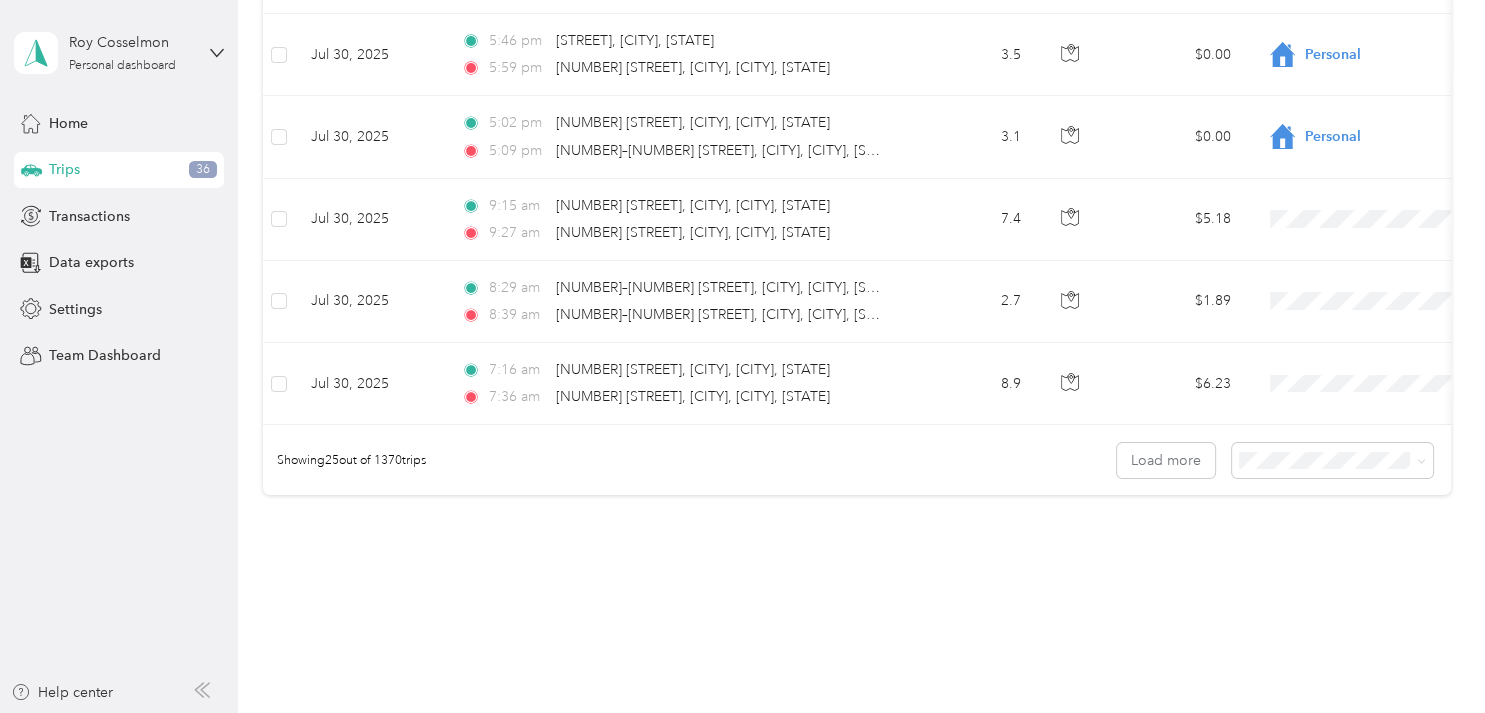scroll, scrollTop: 2016, scrollLeft: 0, axis: vertical 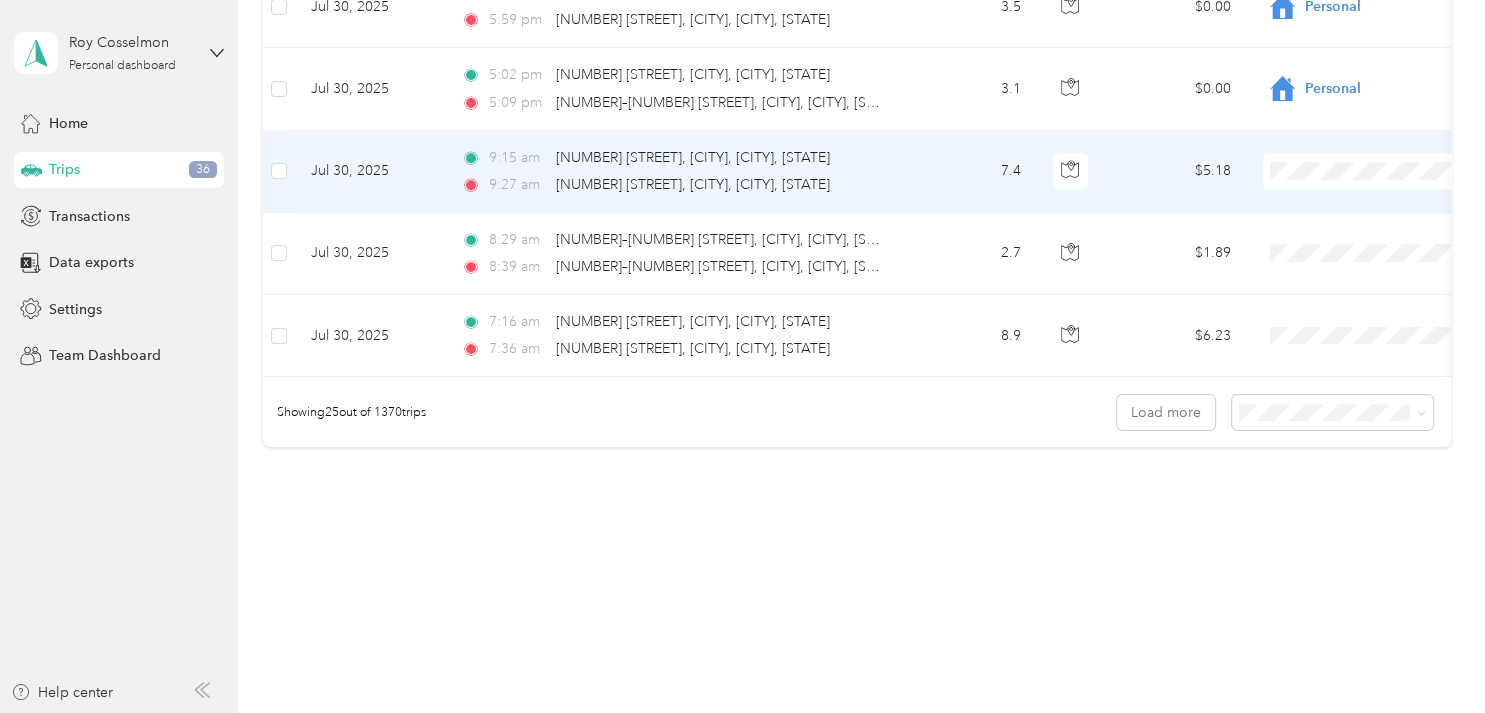 click on "Personal" at bounding box center (1378, 233) 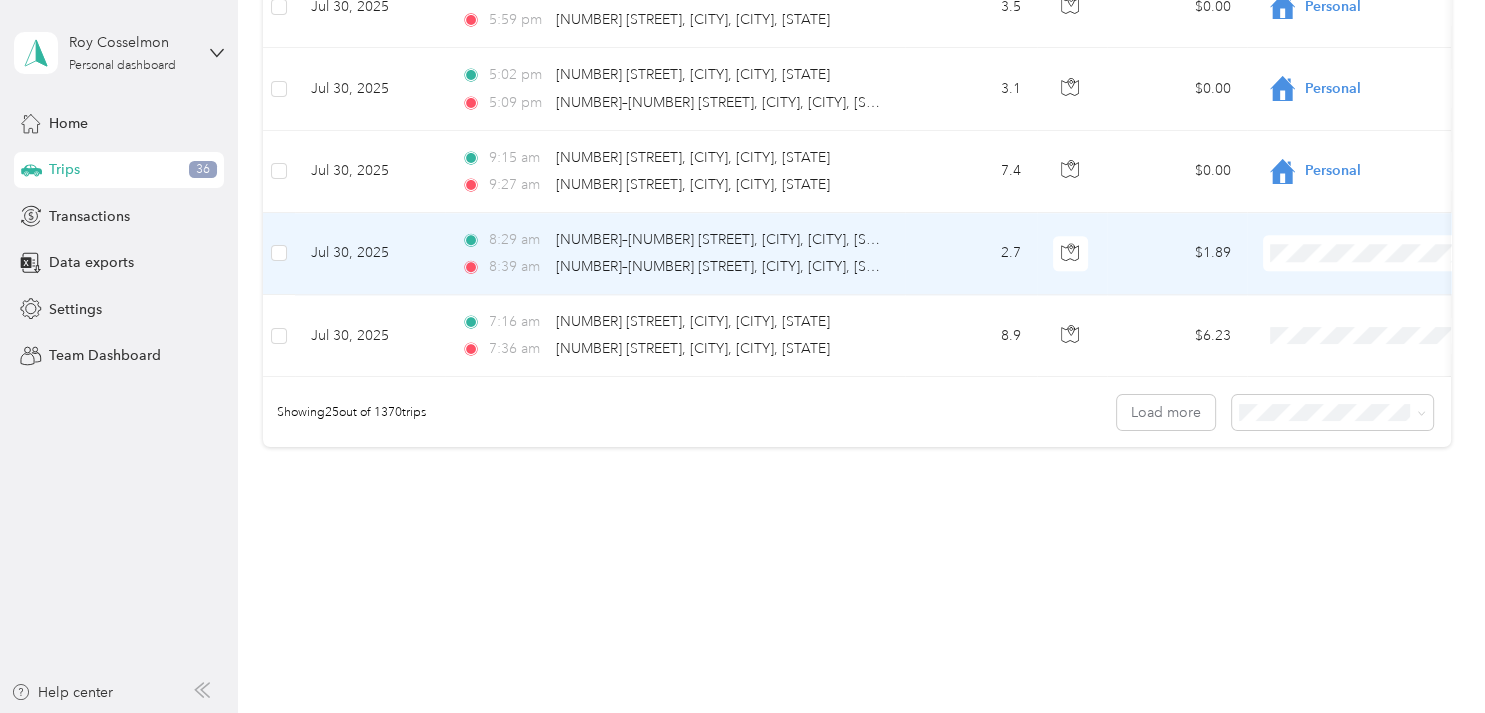 click on "Personal" at bounding box center [1378, 321] 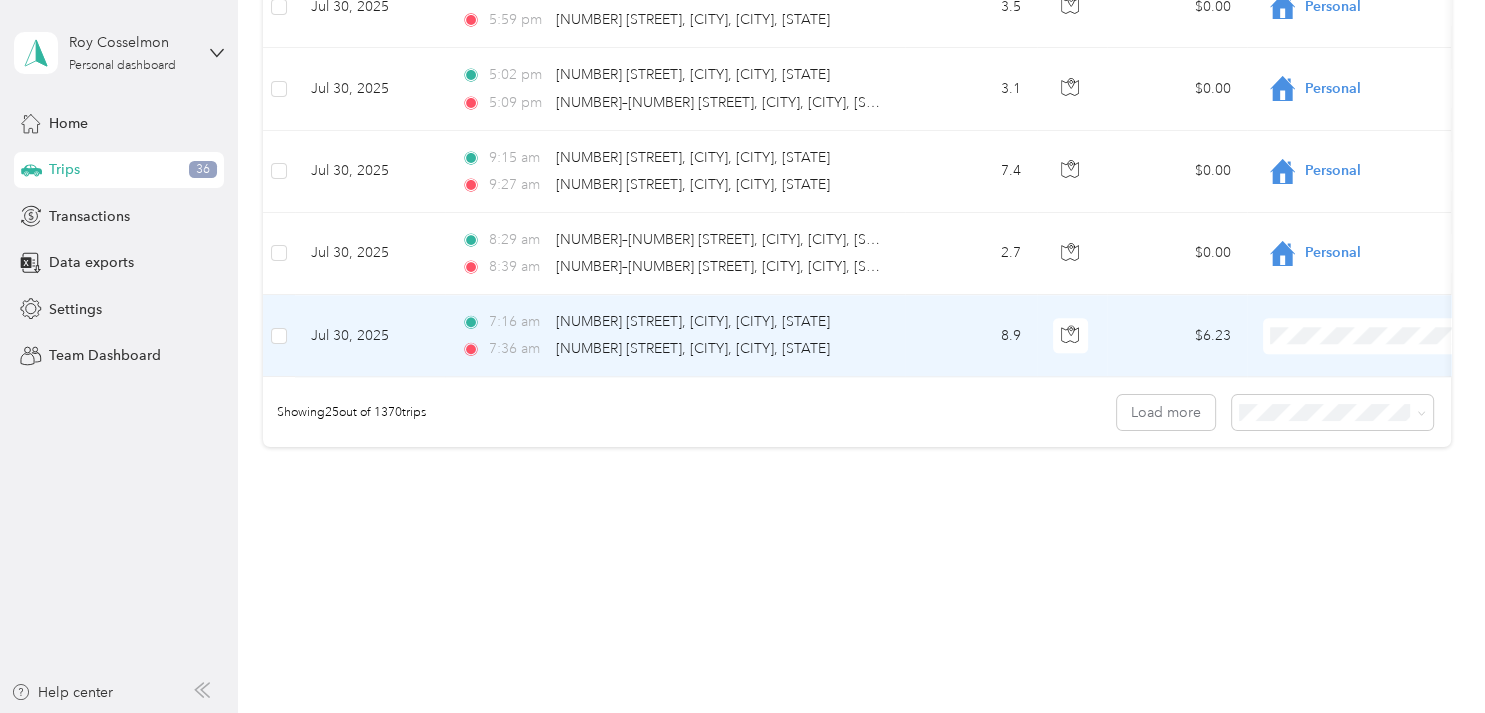 click on "Personal" at bounding box center [1378, 408] 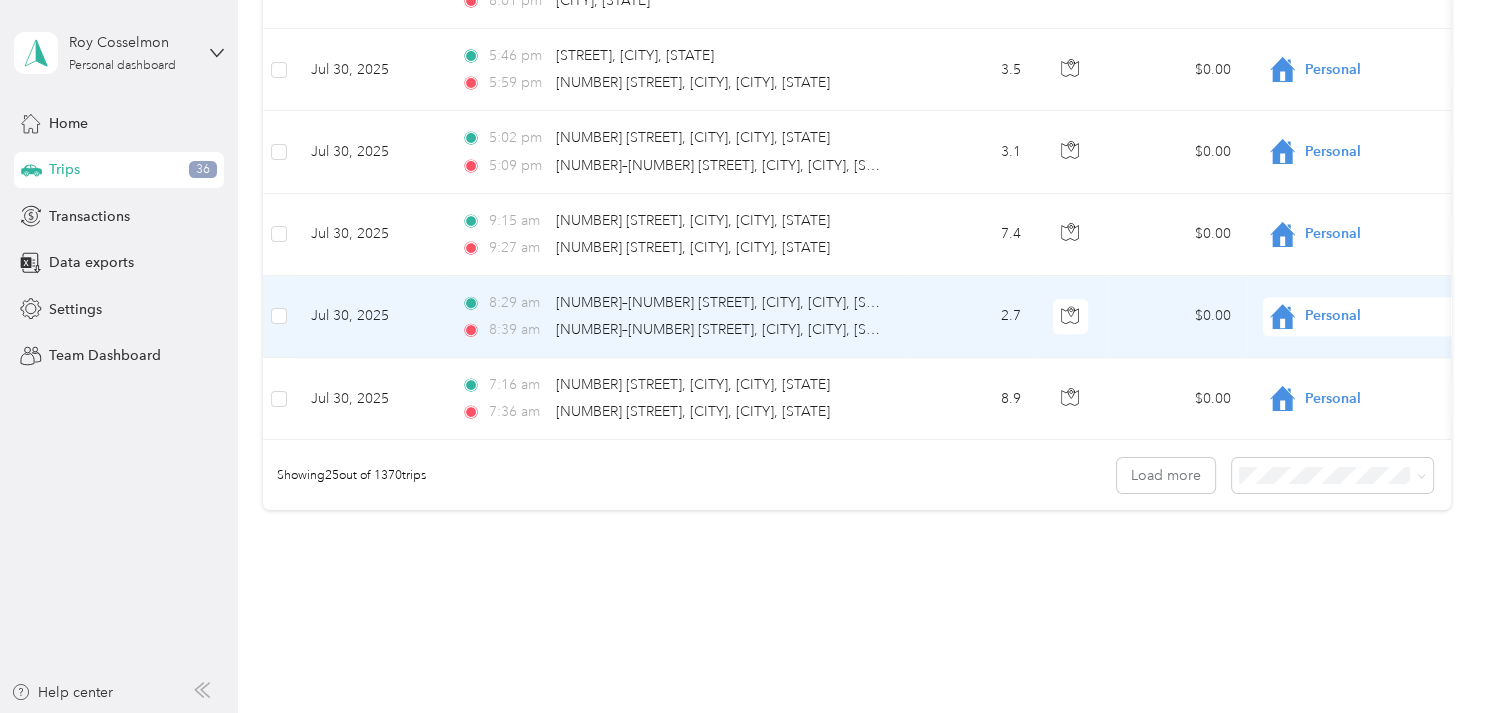 scroll, scrollTop: 2021, scrollLeft: 0, axis: vertical 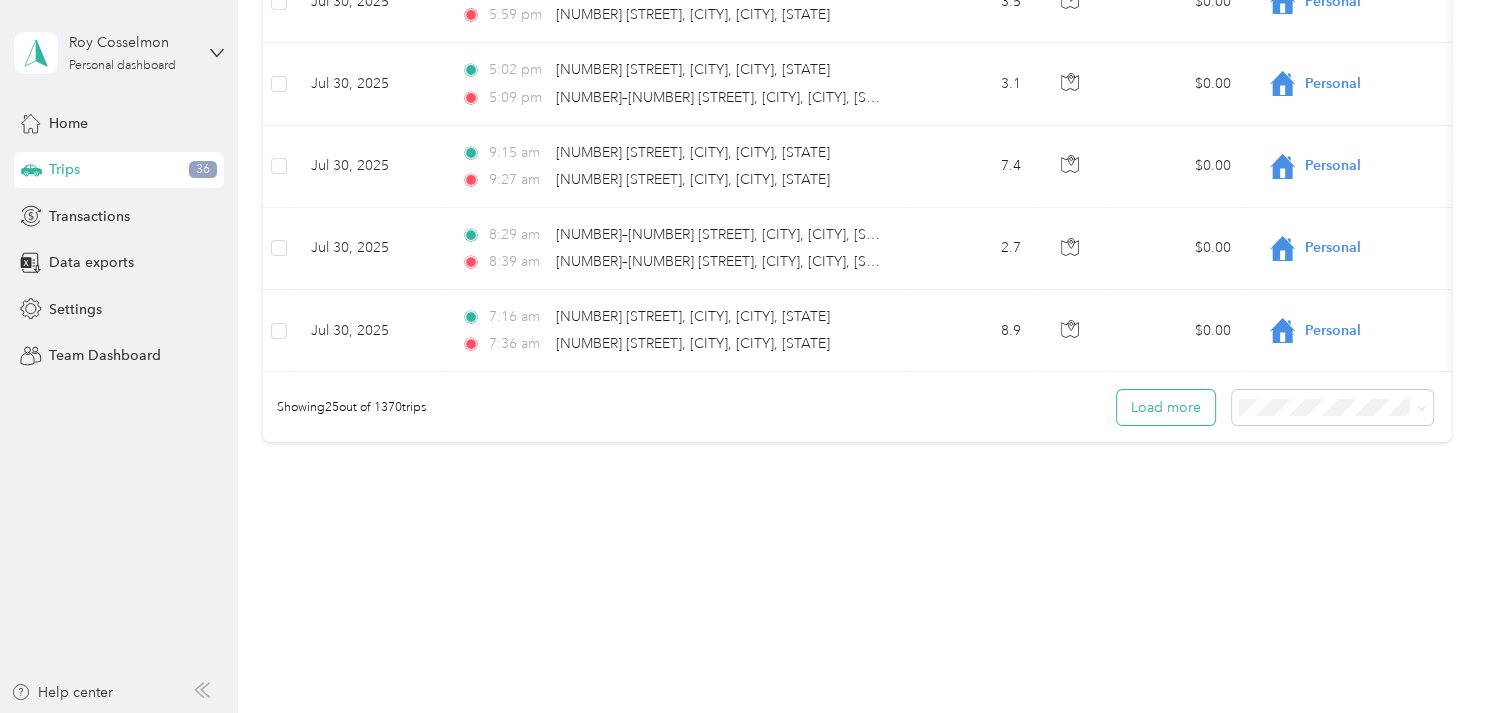 click on "Load more" at bounding box center [1166, 407] 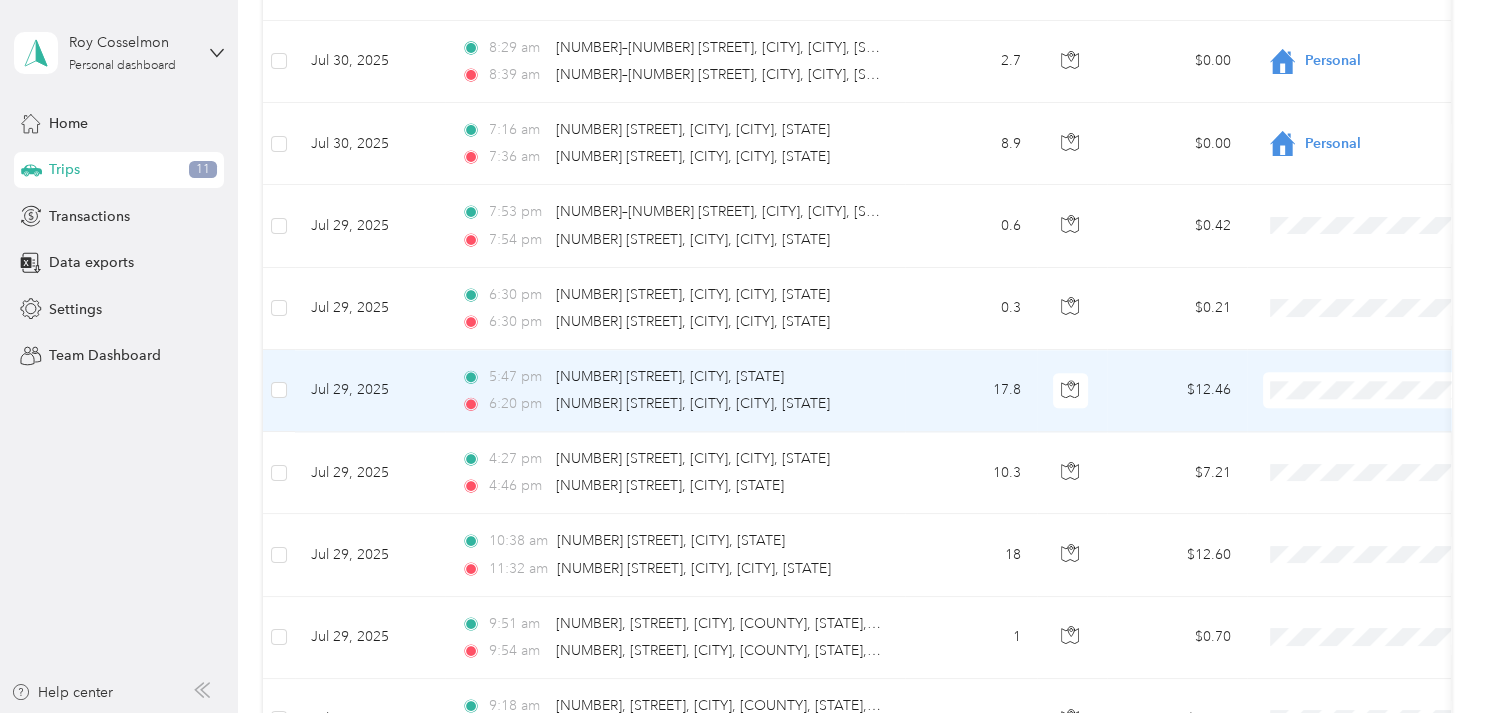 scroll, scrollTop: 2122, scrollLeft: 0, axis: vertical 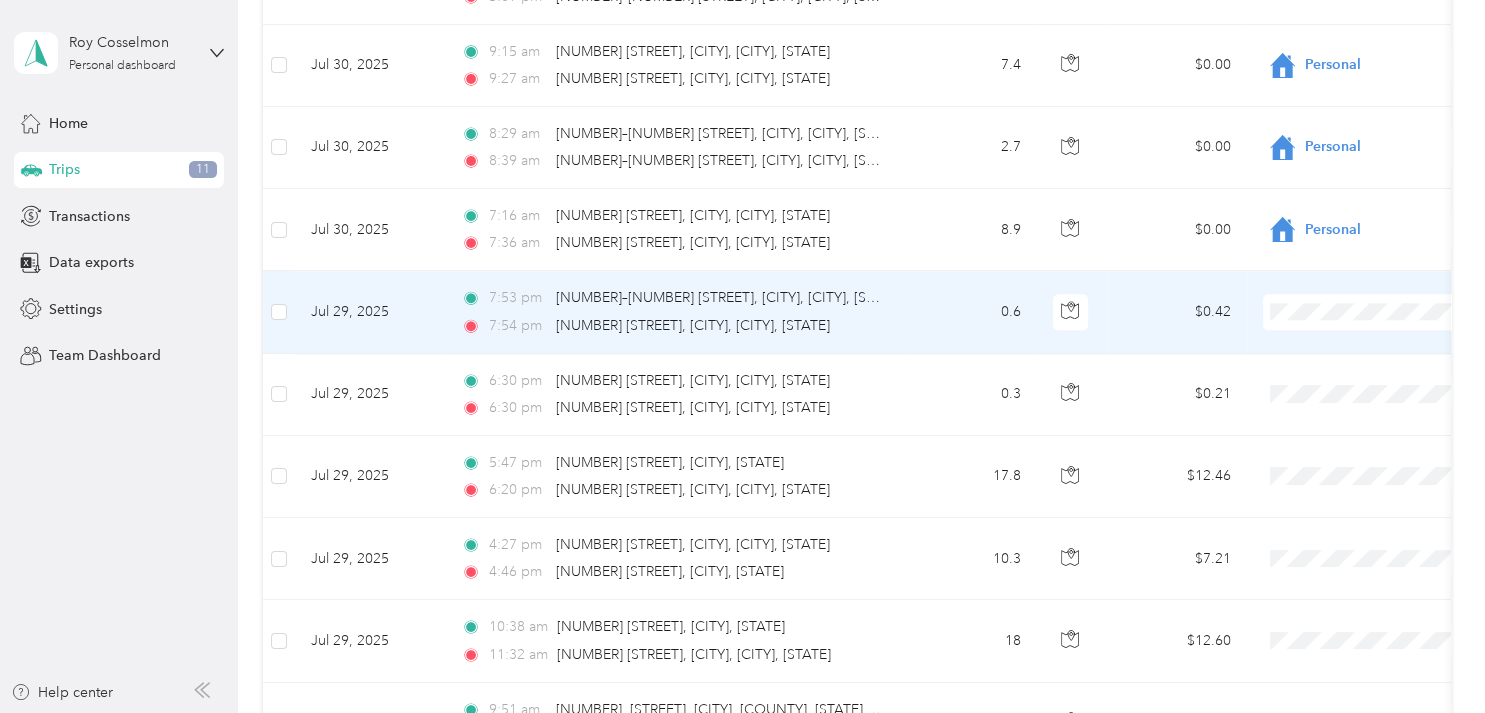 click on "Personal" at bounding box center [1361, 375] 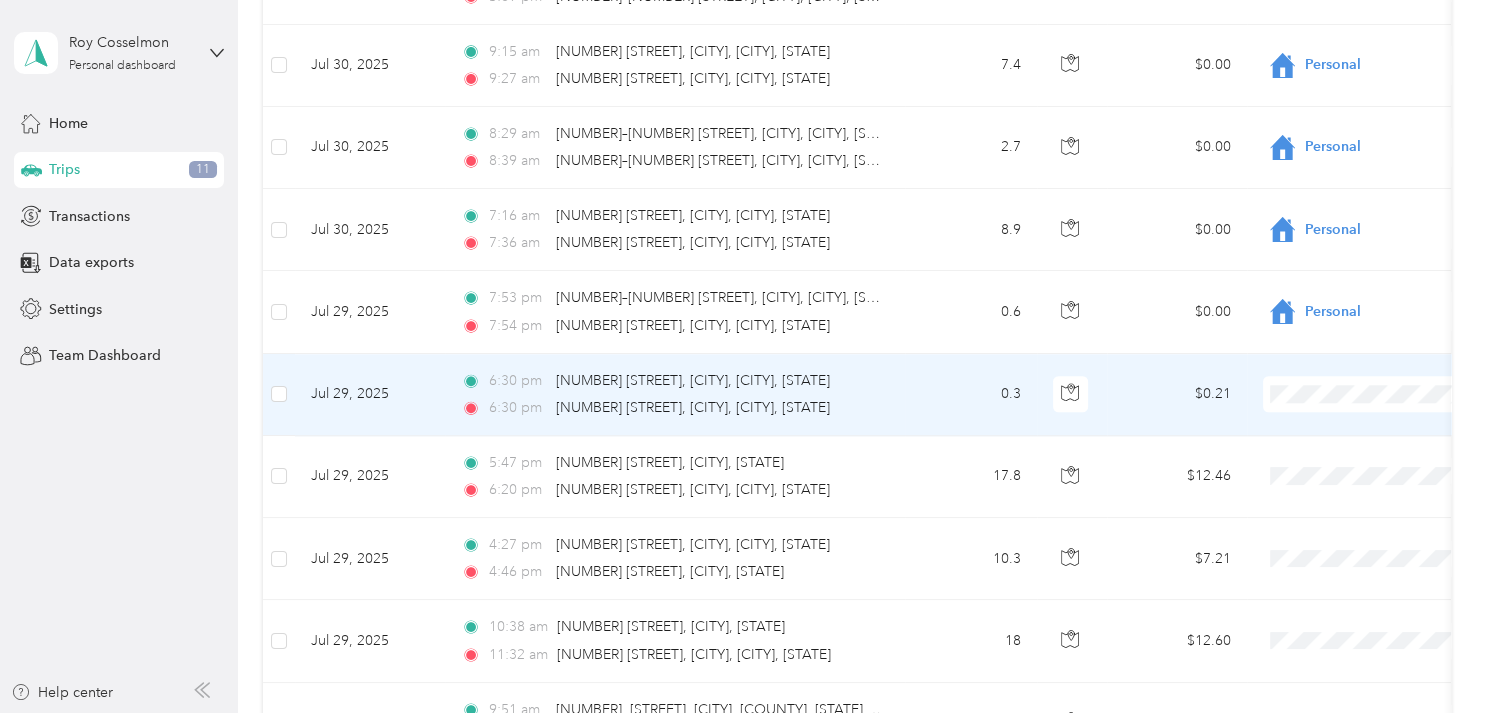 click on "Personal" at bounding box center [1378, 455] 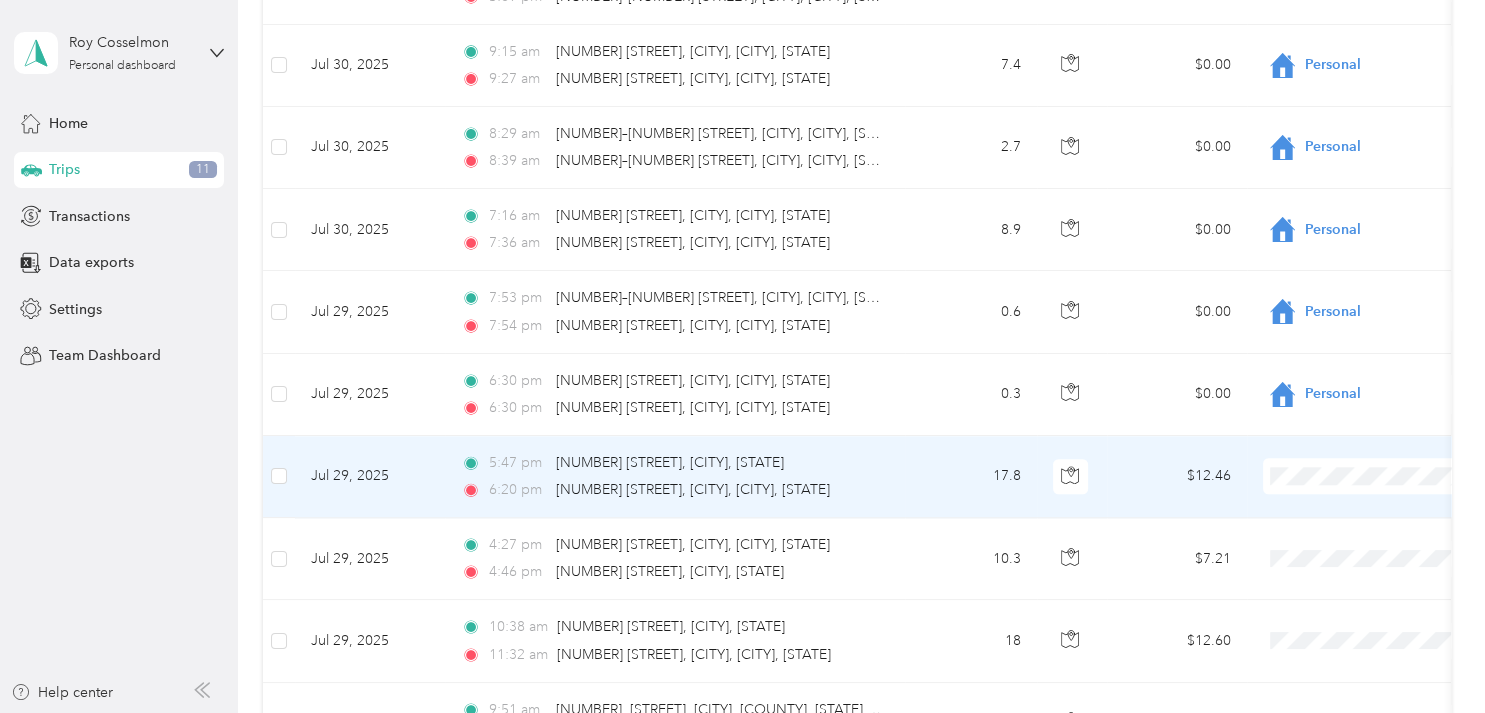 click on "Personal" at bounding box center [1361, 224] 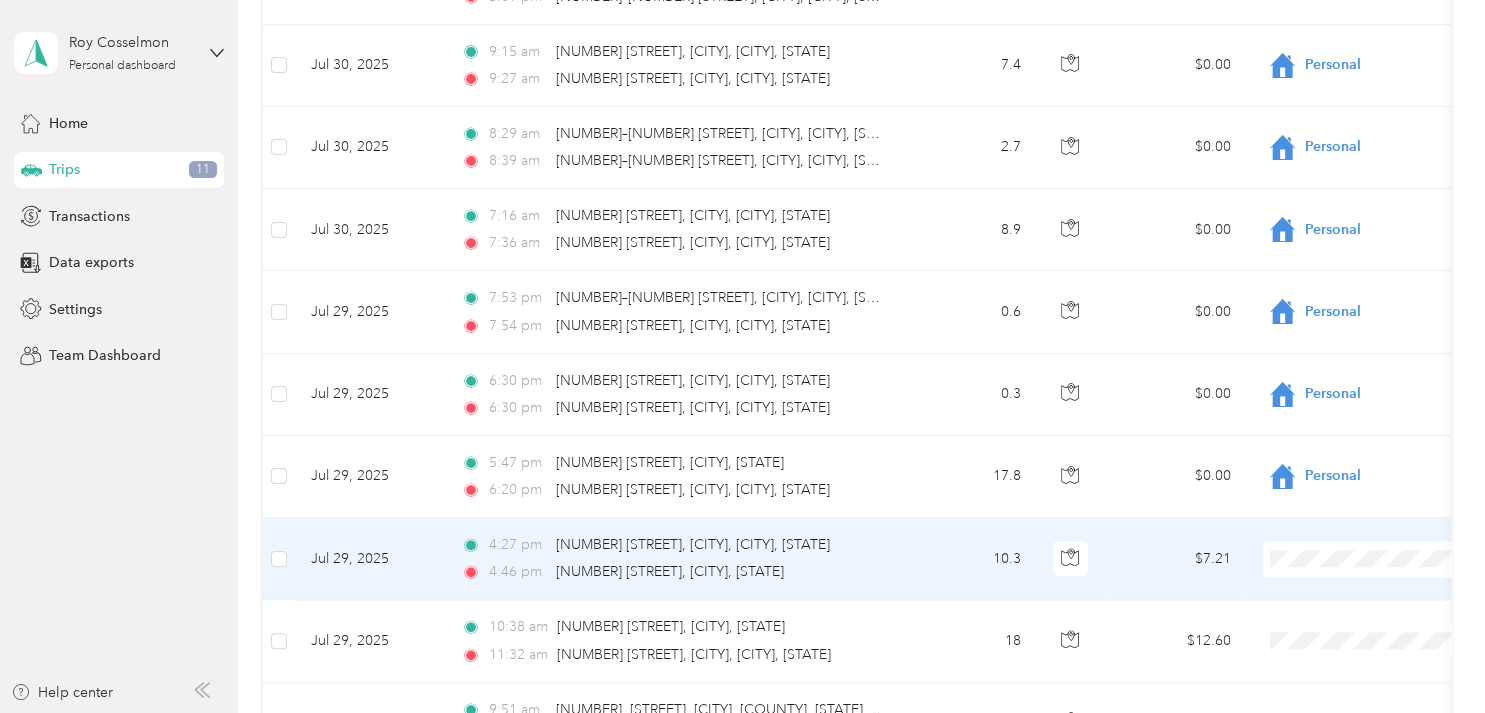 click on "Personal" at bounding box center [1361, 300] 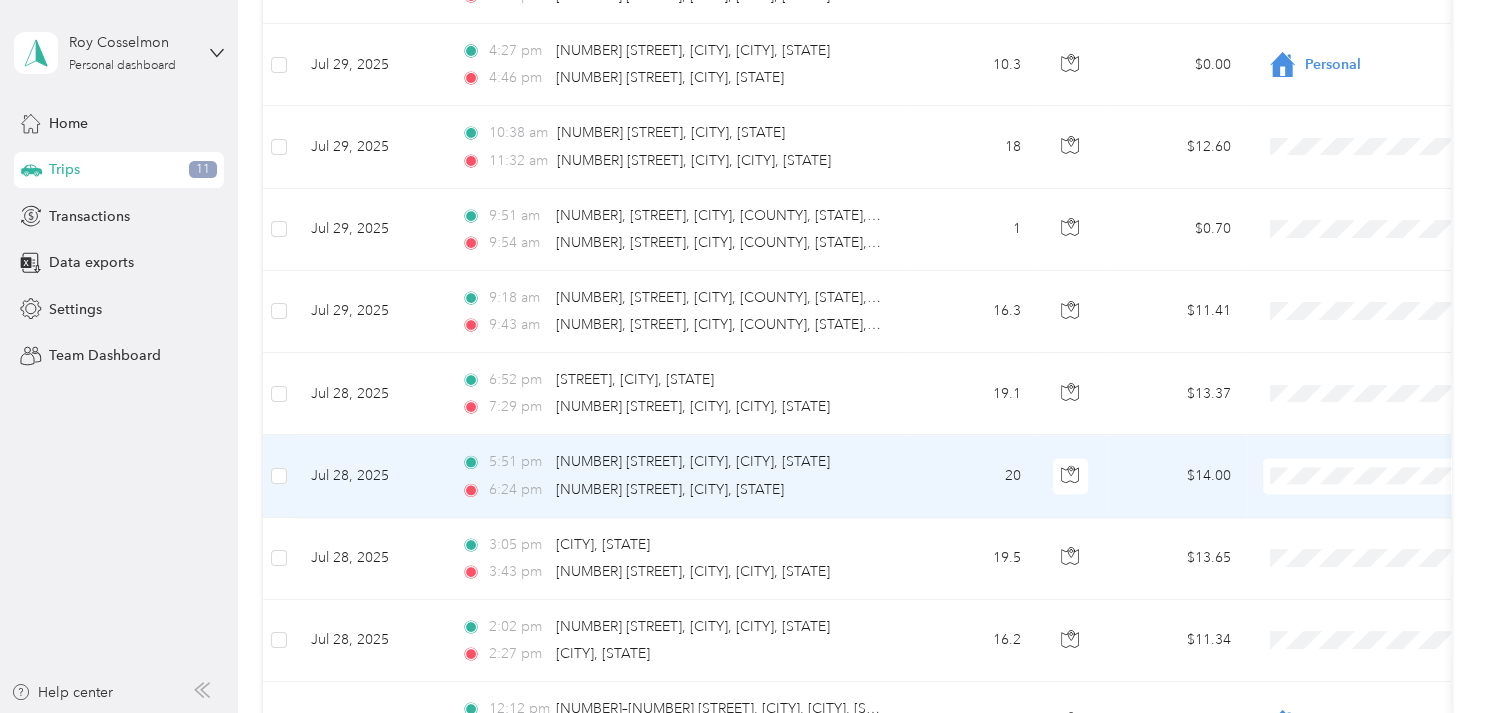 scroll, scrollTop: 2626, scrollLeft: 0, axis: vertical 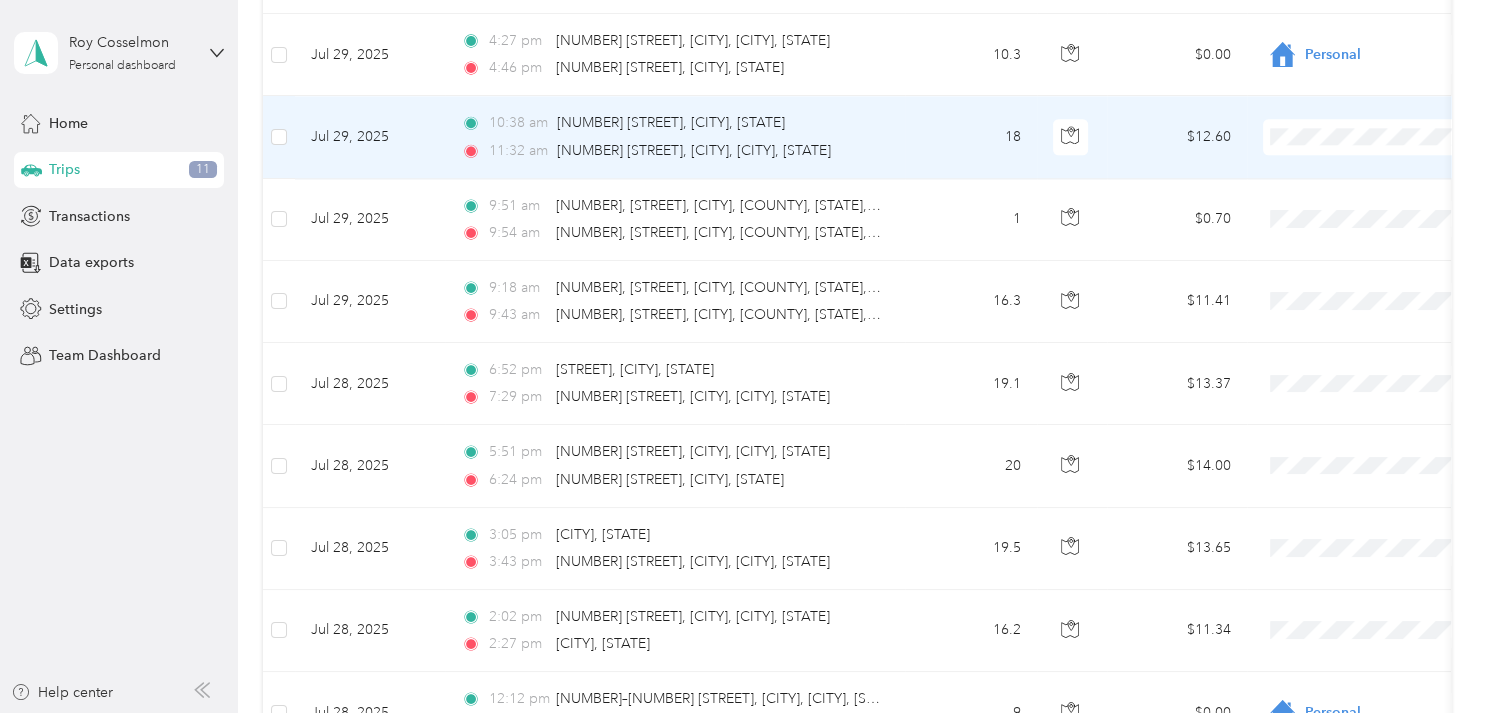 click at bounding box center (1387, 137) 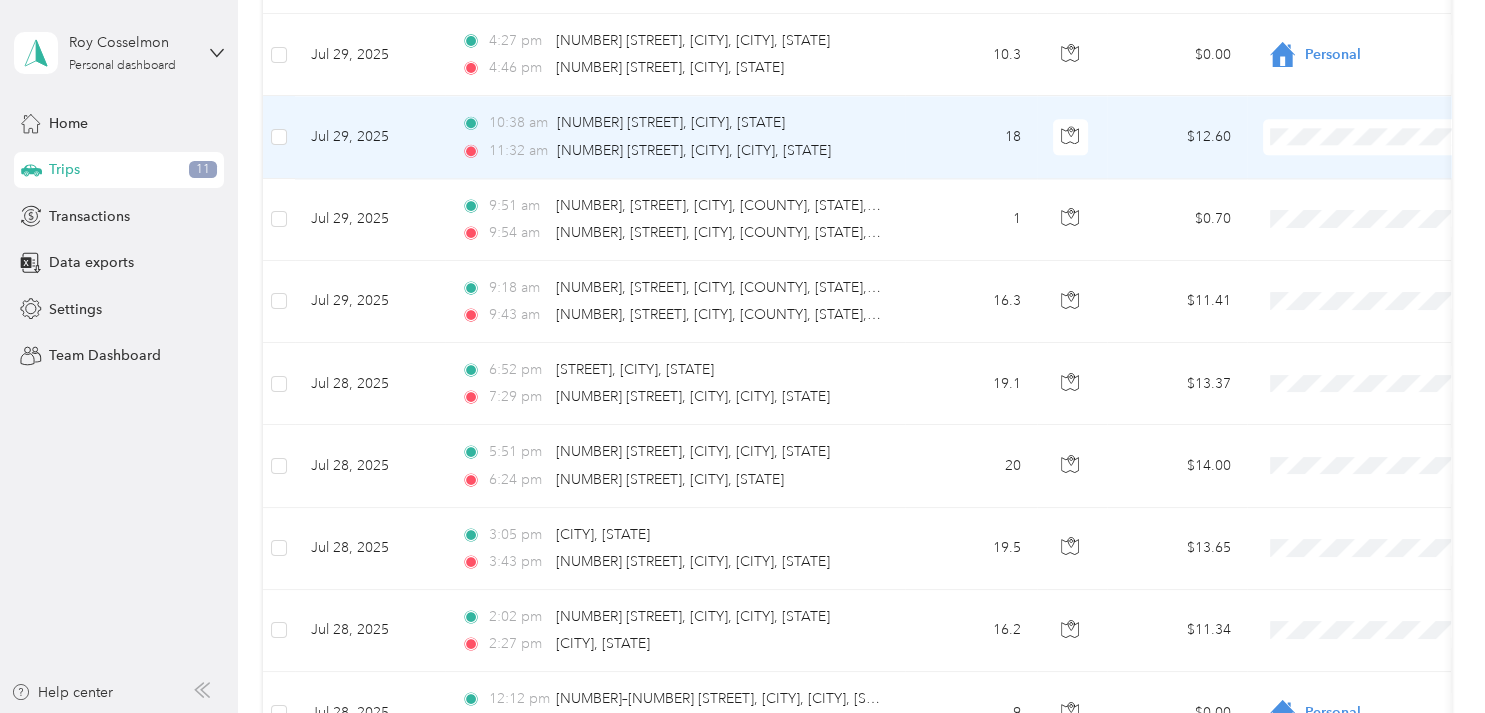 click on "Personal" at bounding box center (1361, 198) 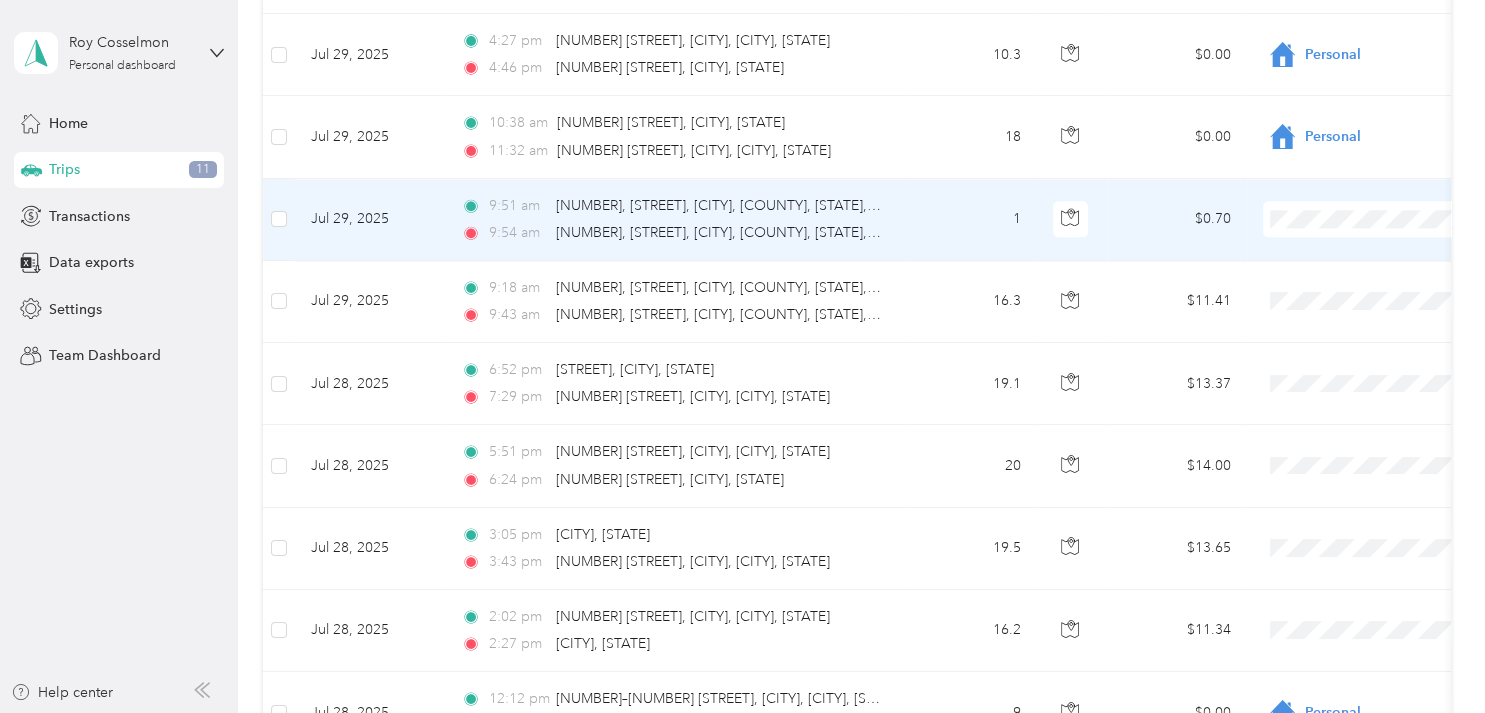 click on "Personal" at bounding box center [1378, 279] 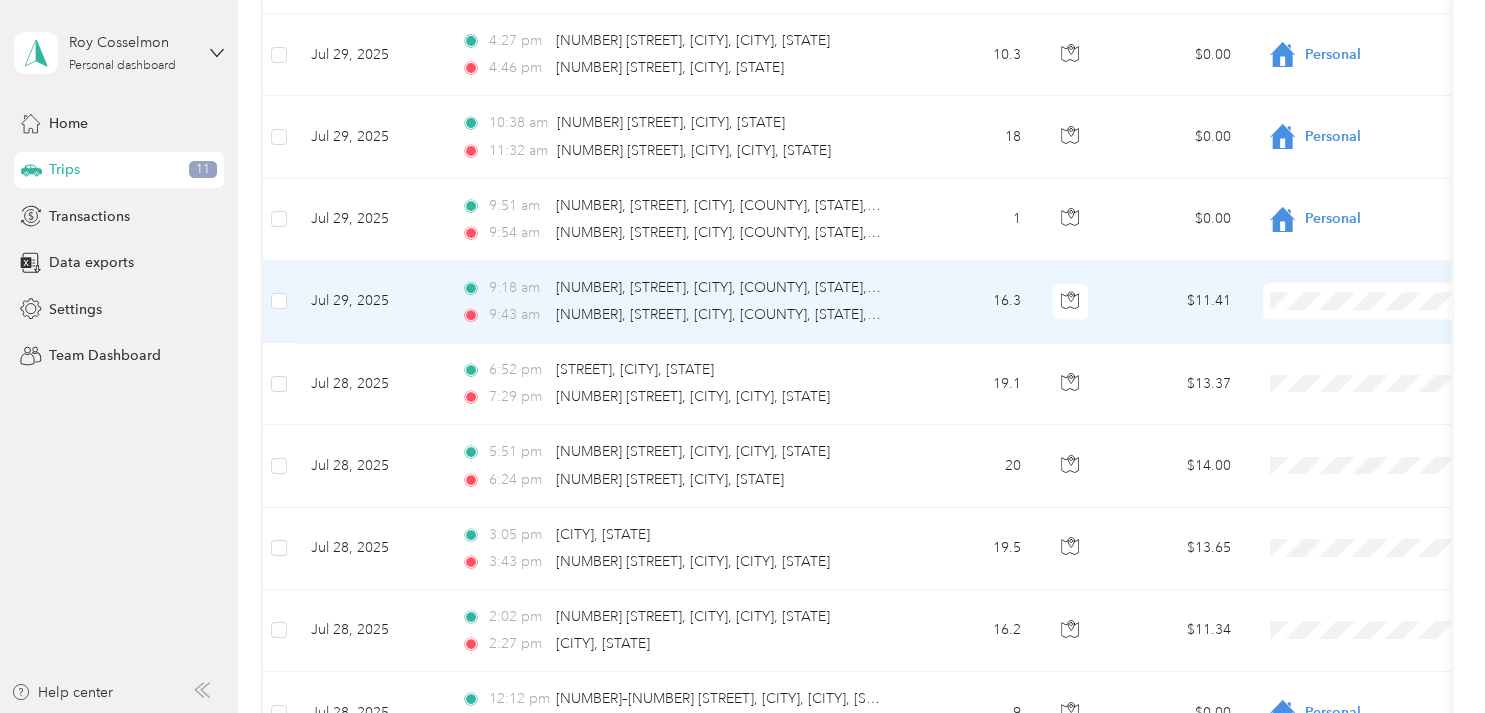 click on "Personal" at bounding box center [1378, 361] 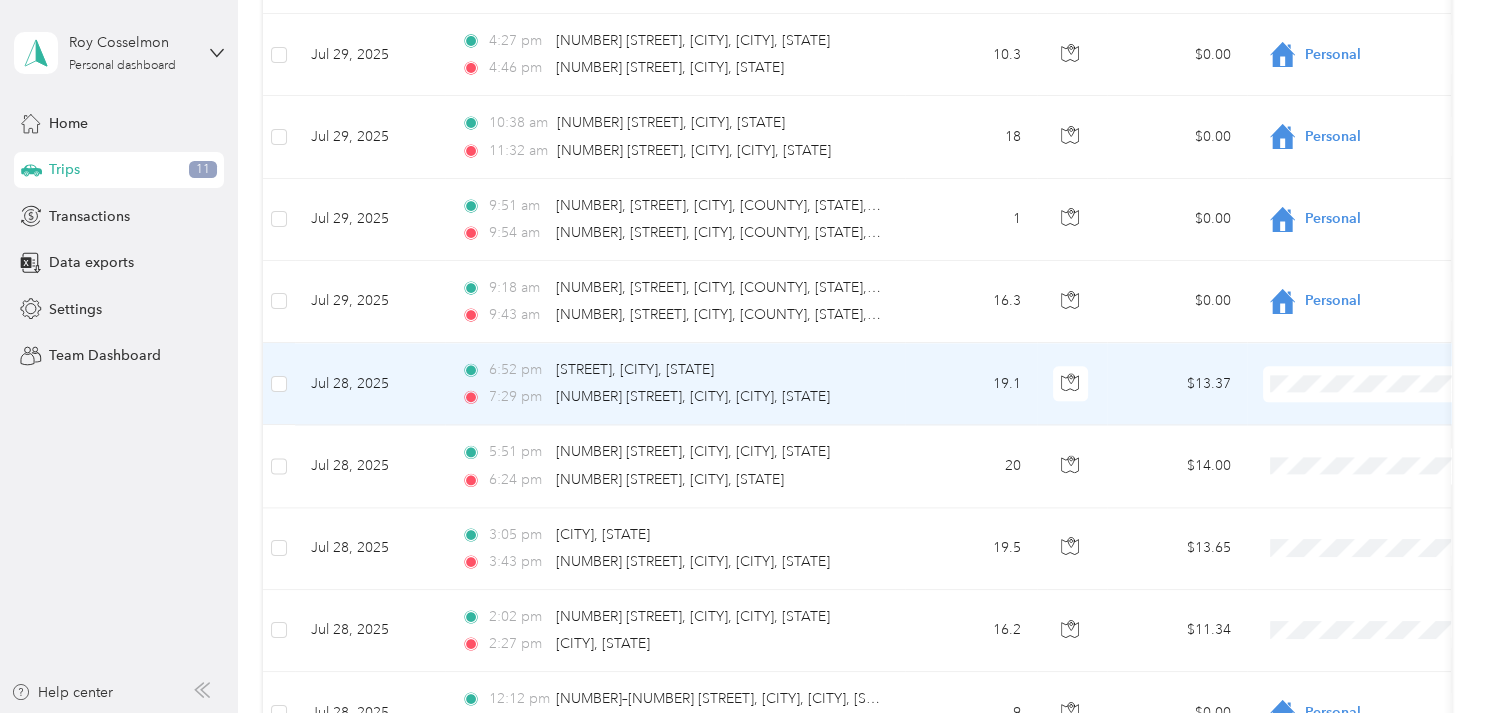 click on "Personal" at bounding box center (1361, 444) 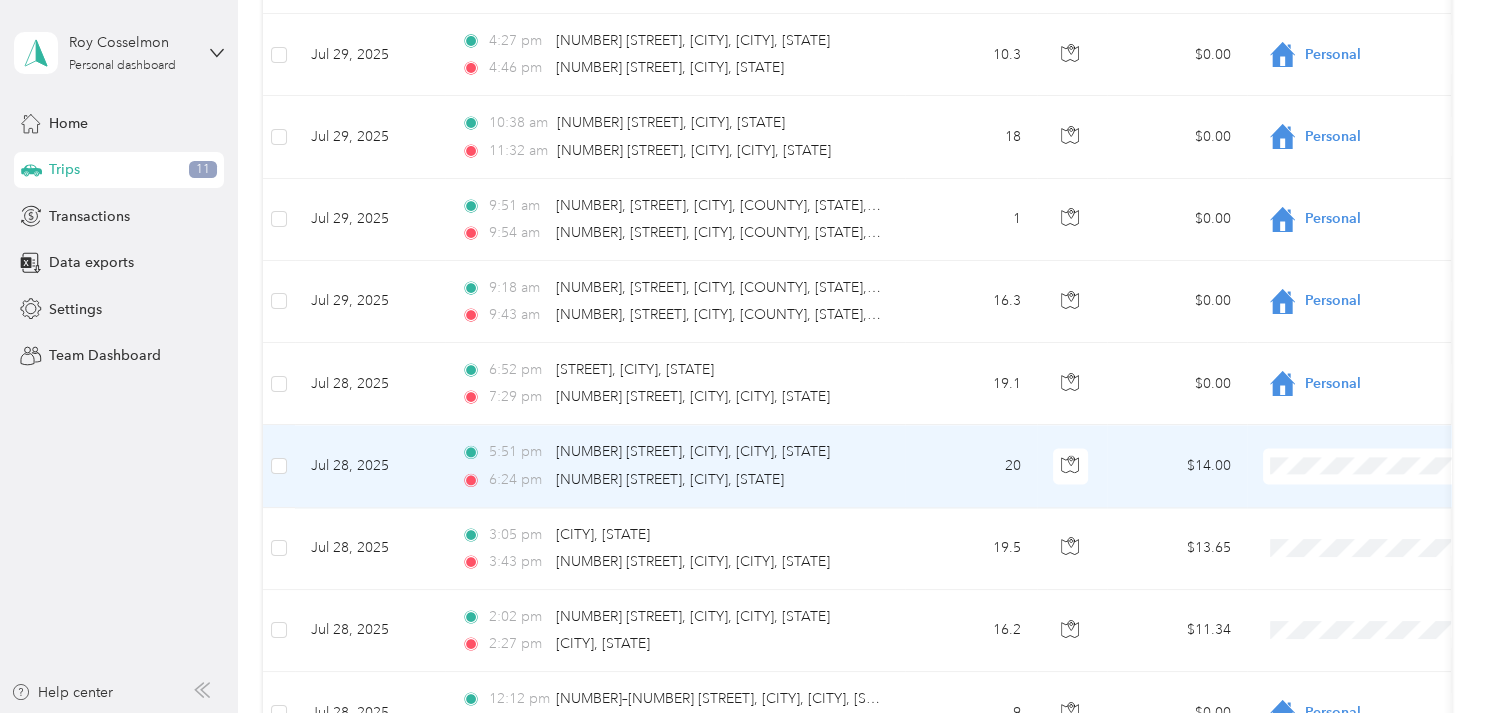 click on "Personal" at bounding box center [1361, 216] 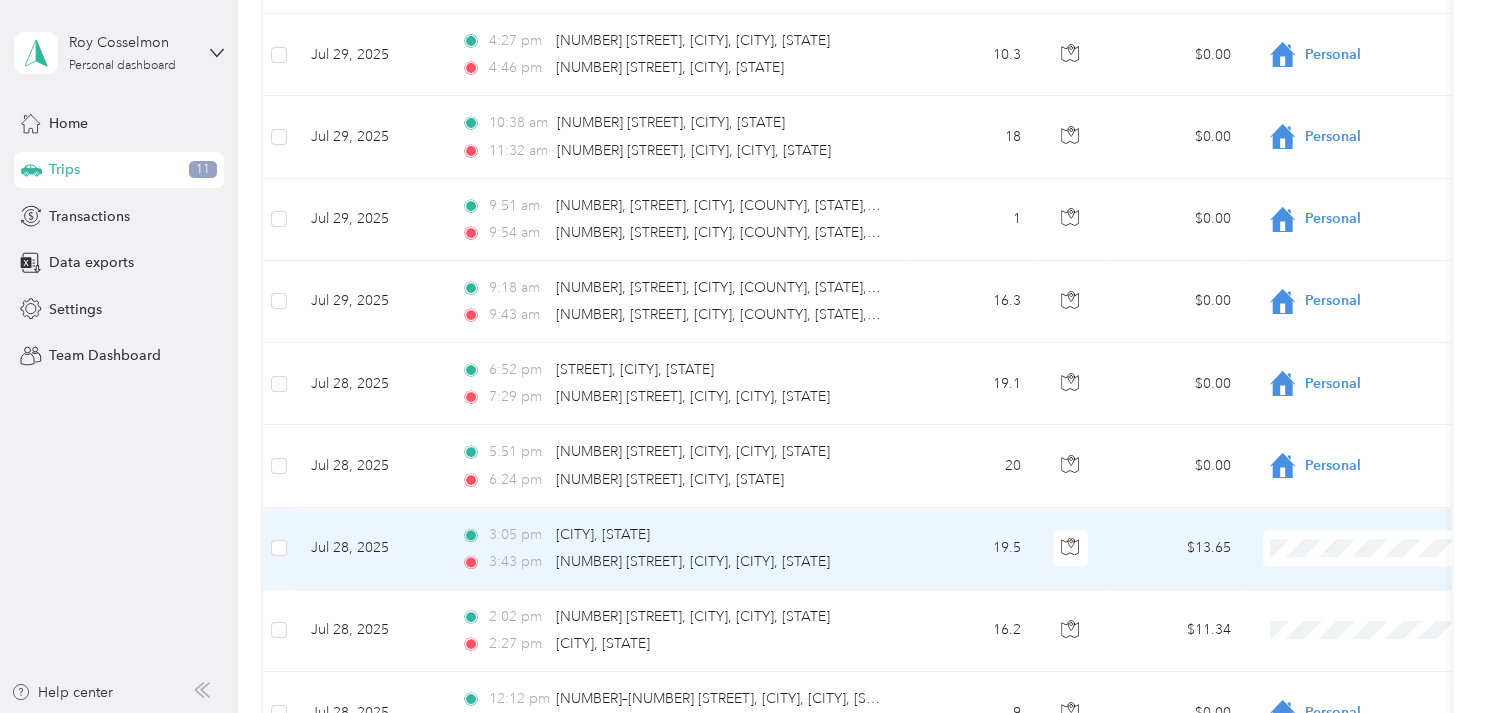 click on "Personal" at bounding box center (1378, 292) 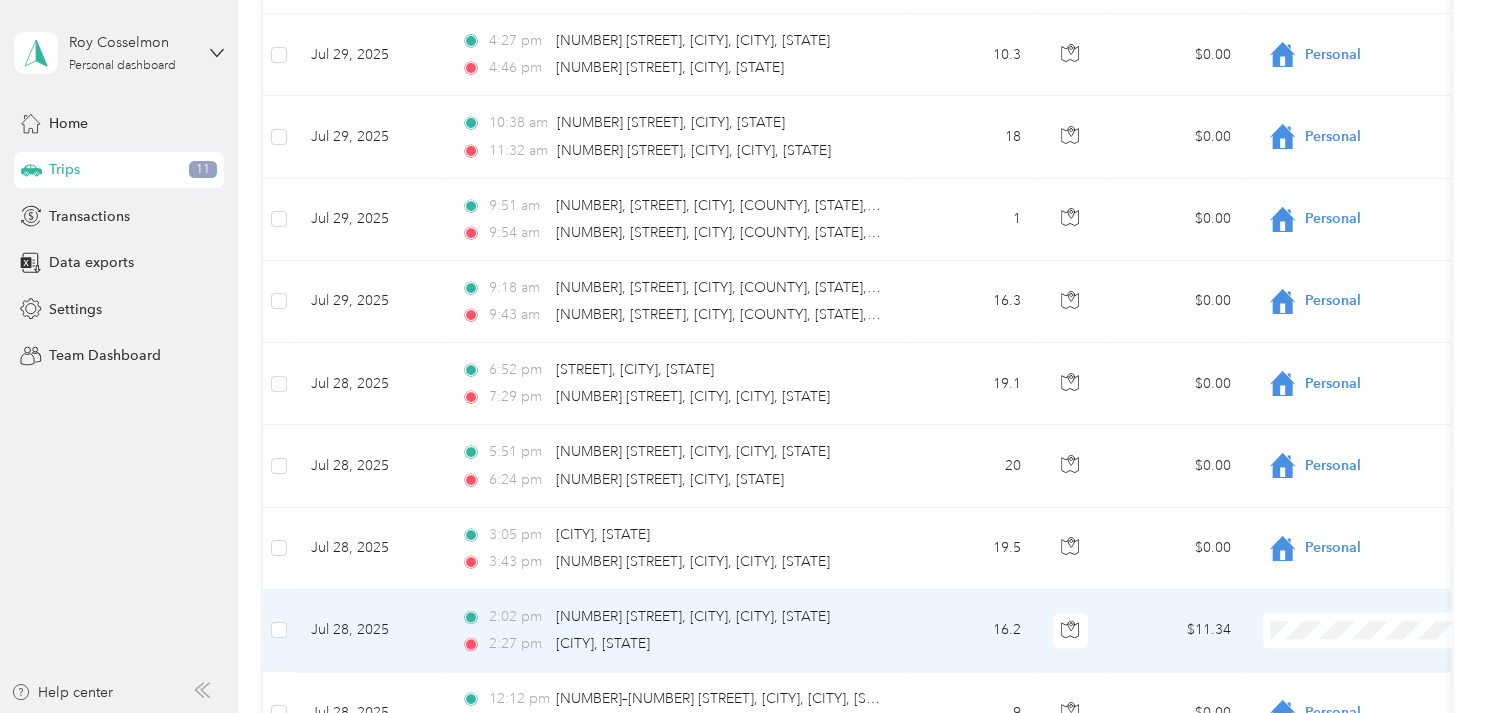 click on "Personal" at bounding box center [1378, 376] 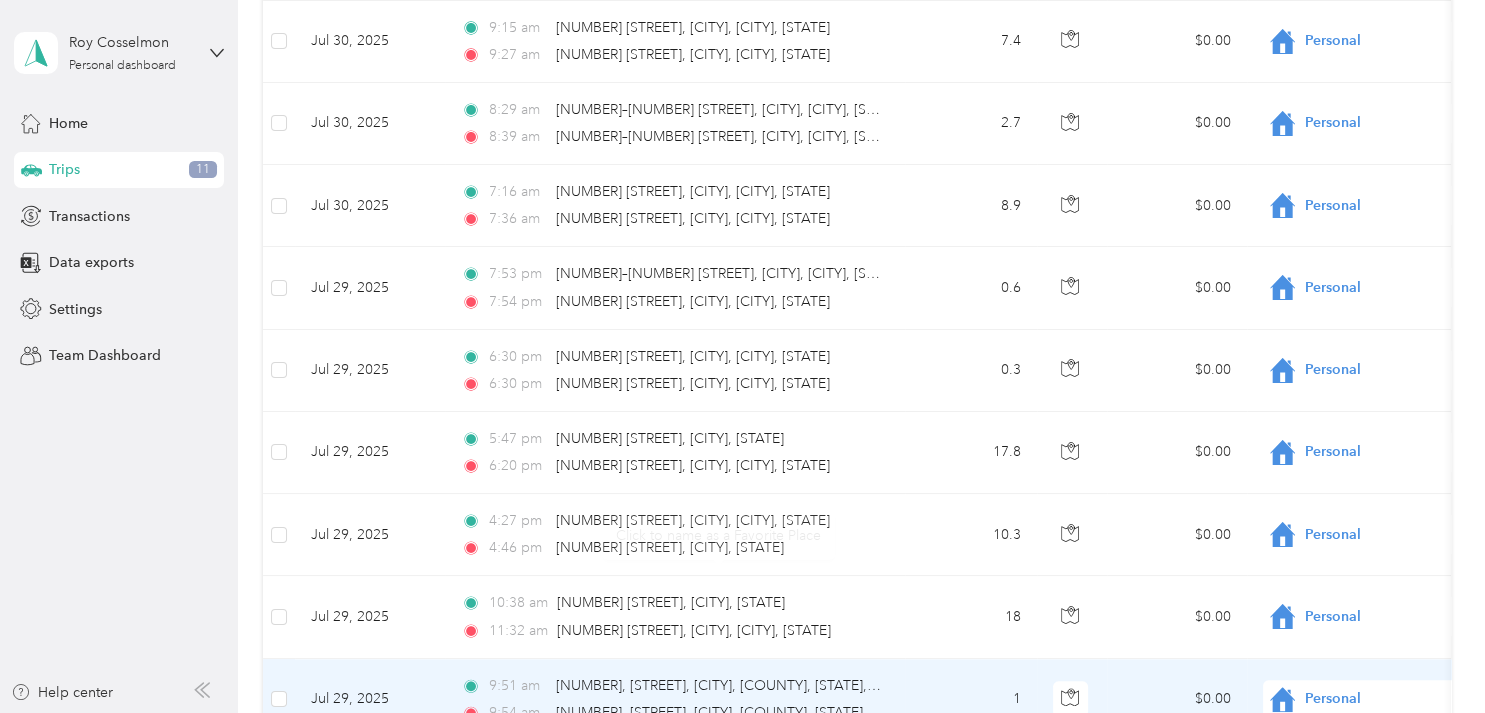 scroll, scrollTop: 2122, scrollLeft: 0, axis: vertical 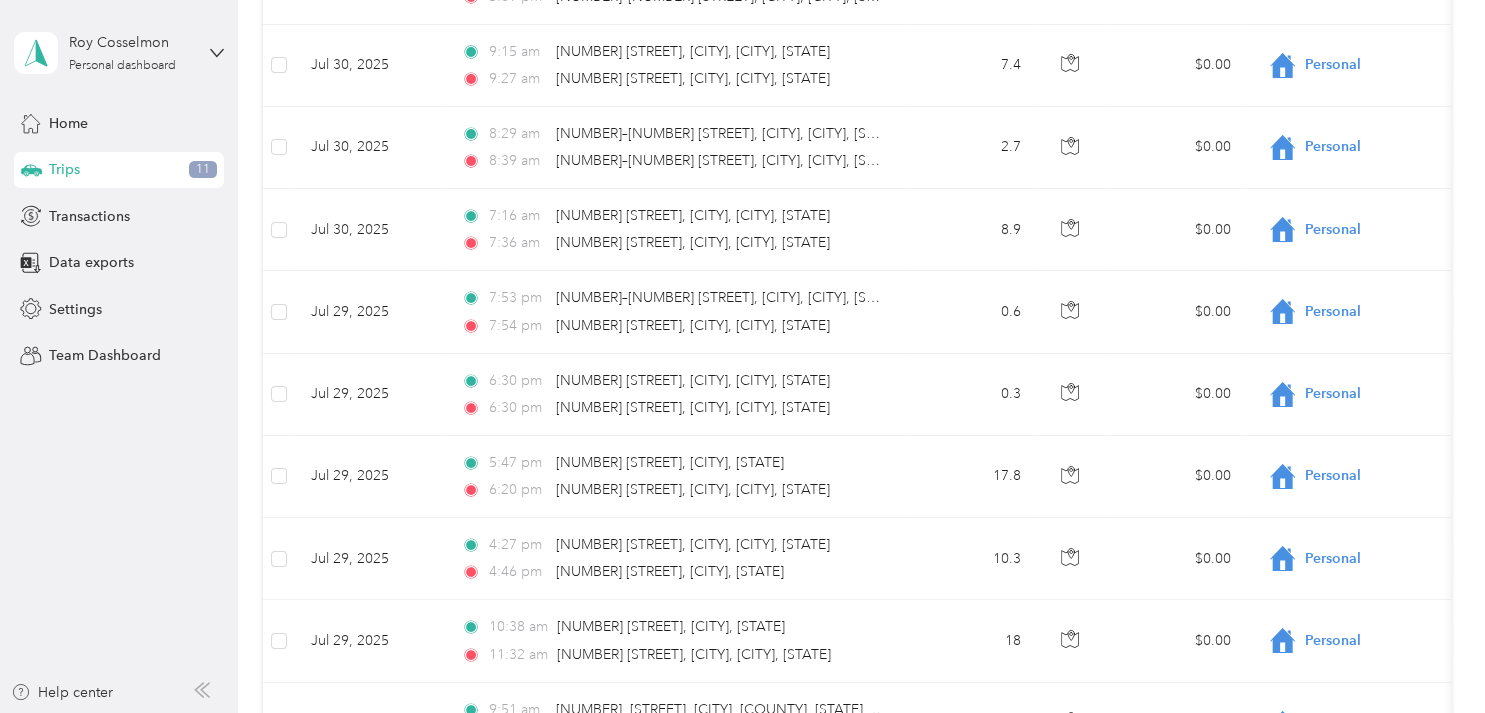 click on "11" at bounding box center (203, 170) 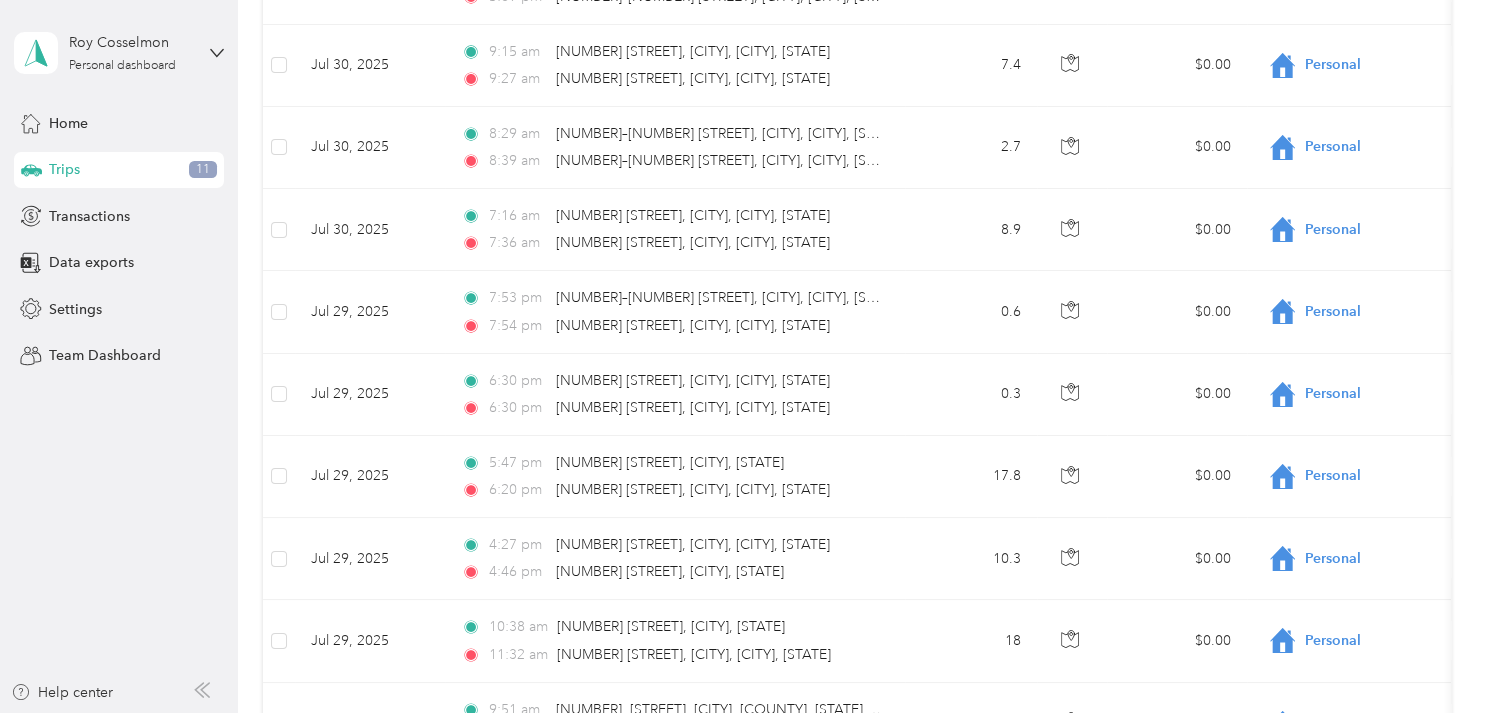 click on "Trips" at bounding box center (64, 169) 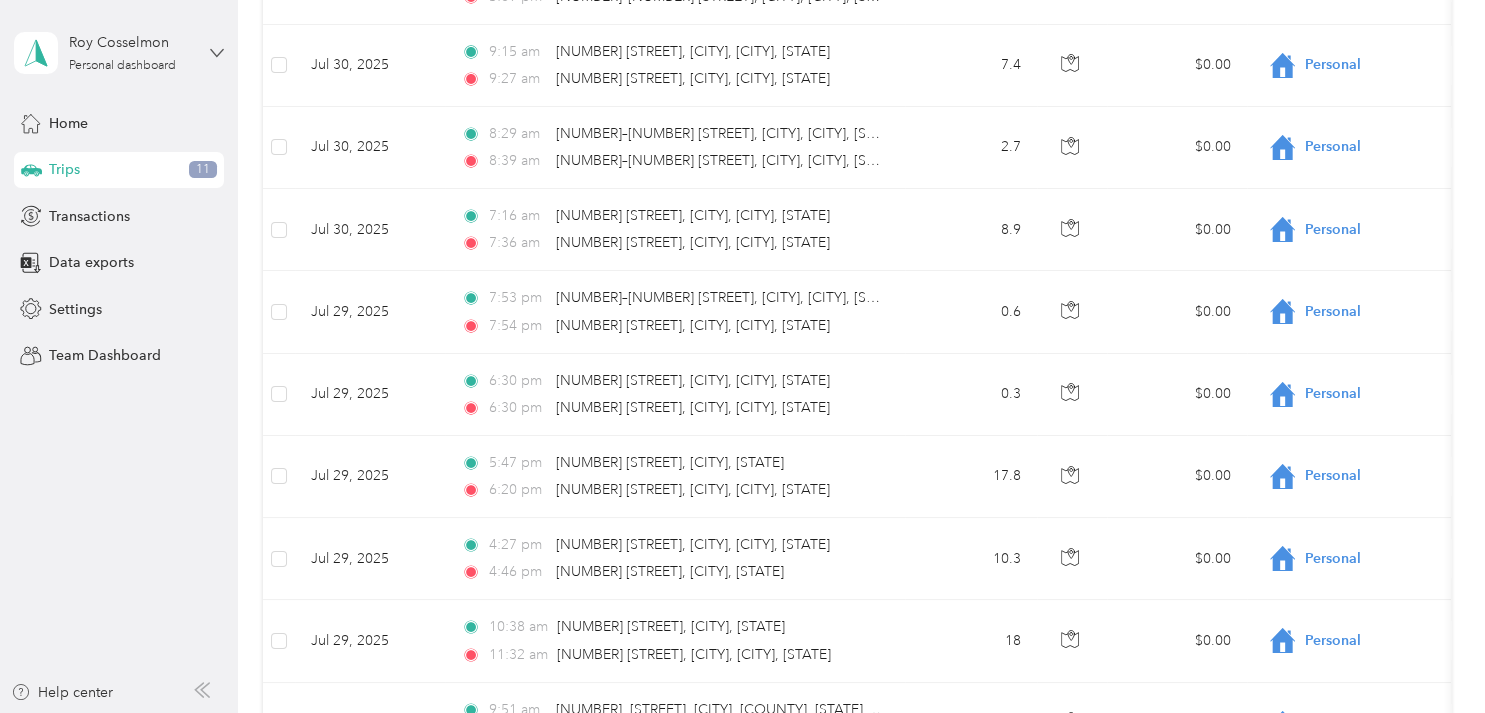 click 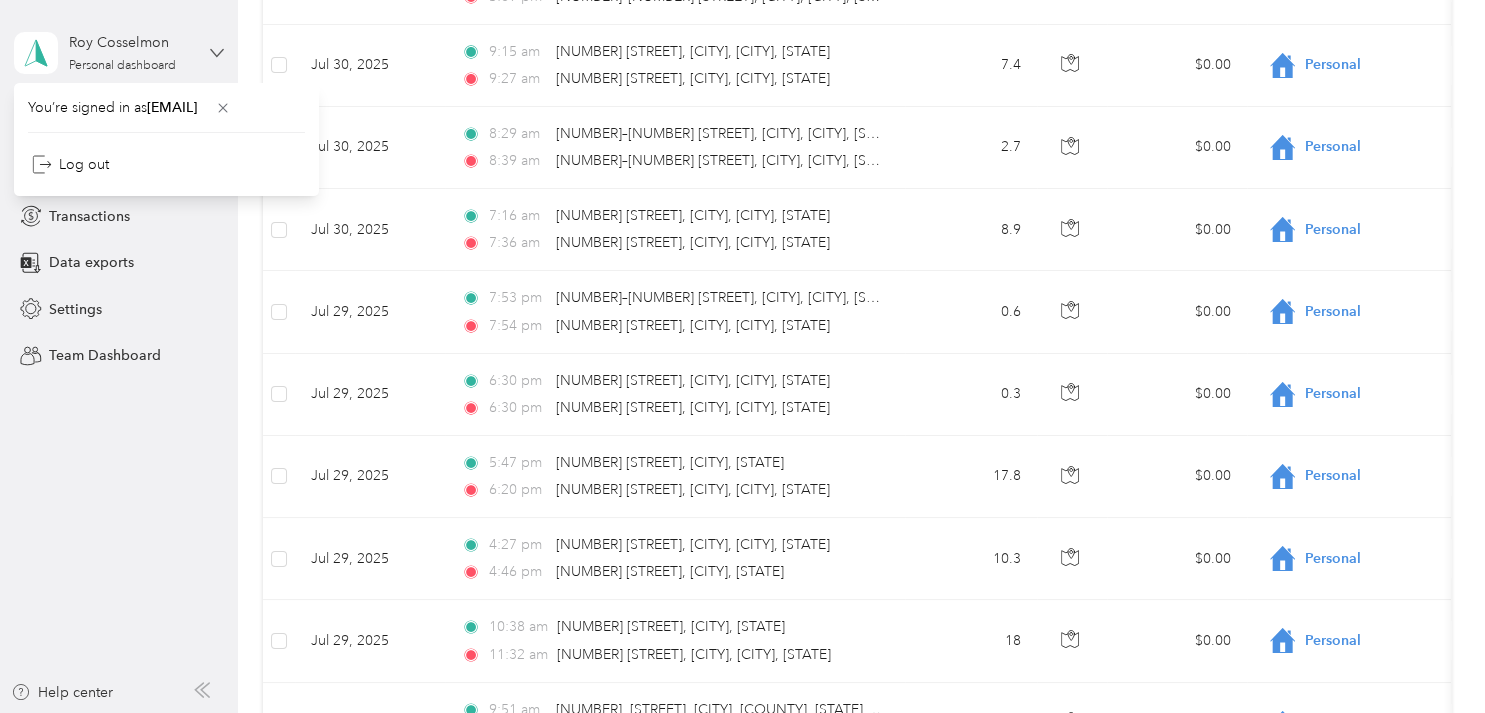 click 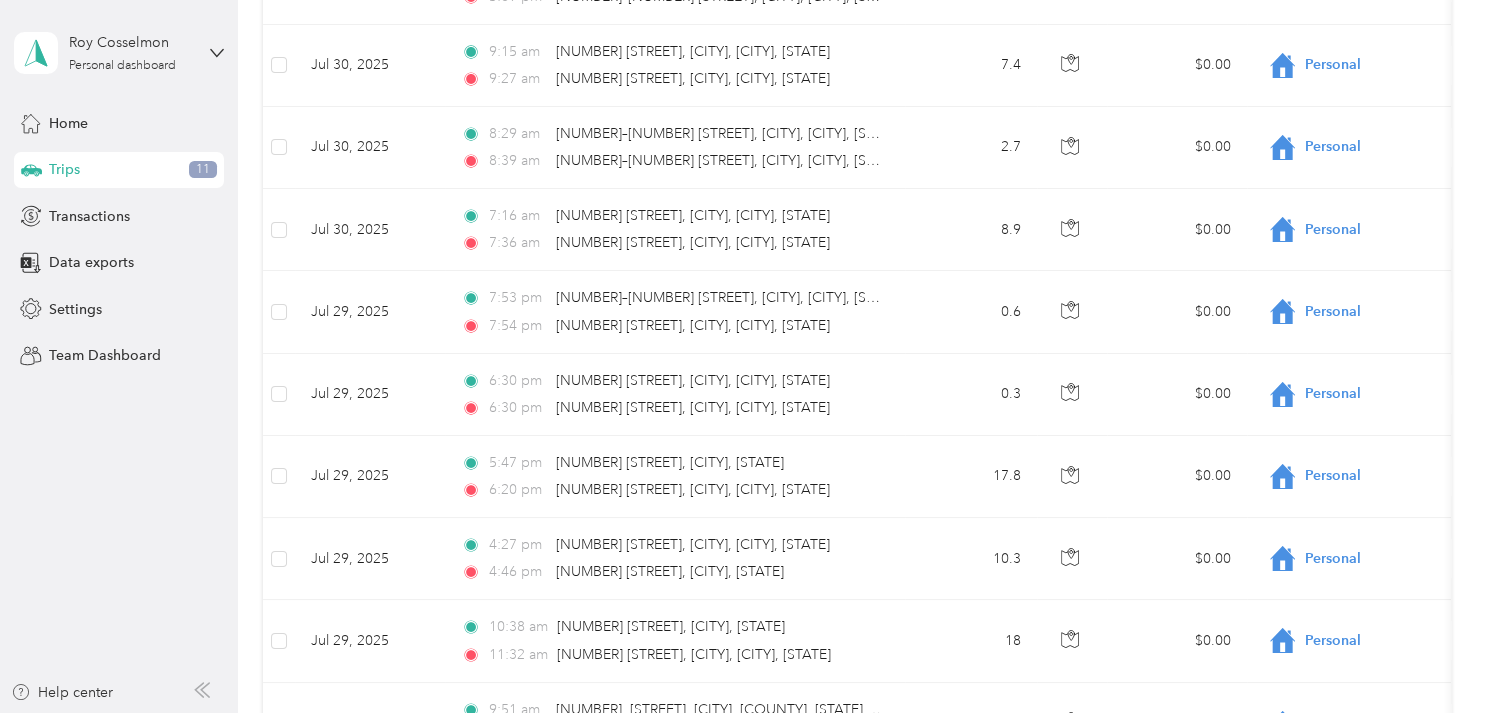 click on "11" at bounding box center (203, 170) 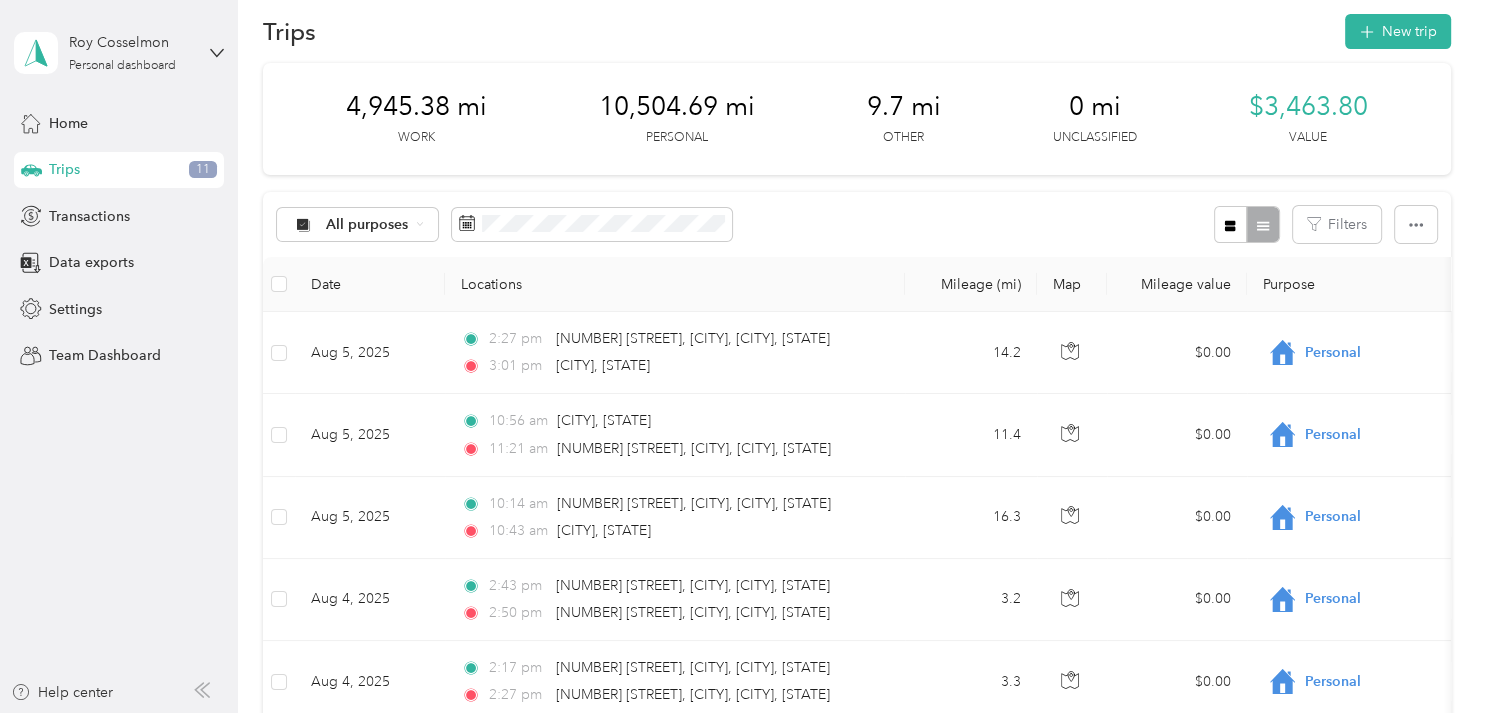 scroll, scrollTop: 0, scrollLeft: 0, axis: both 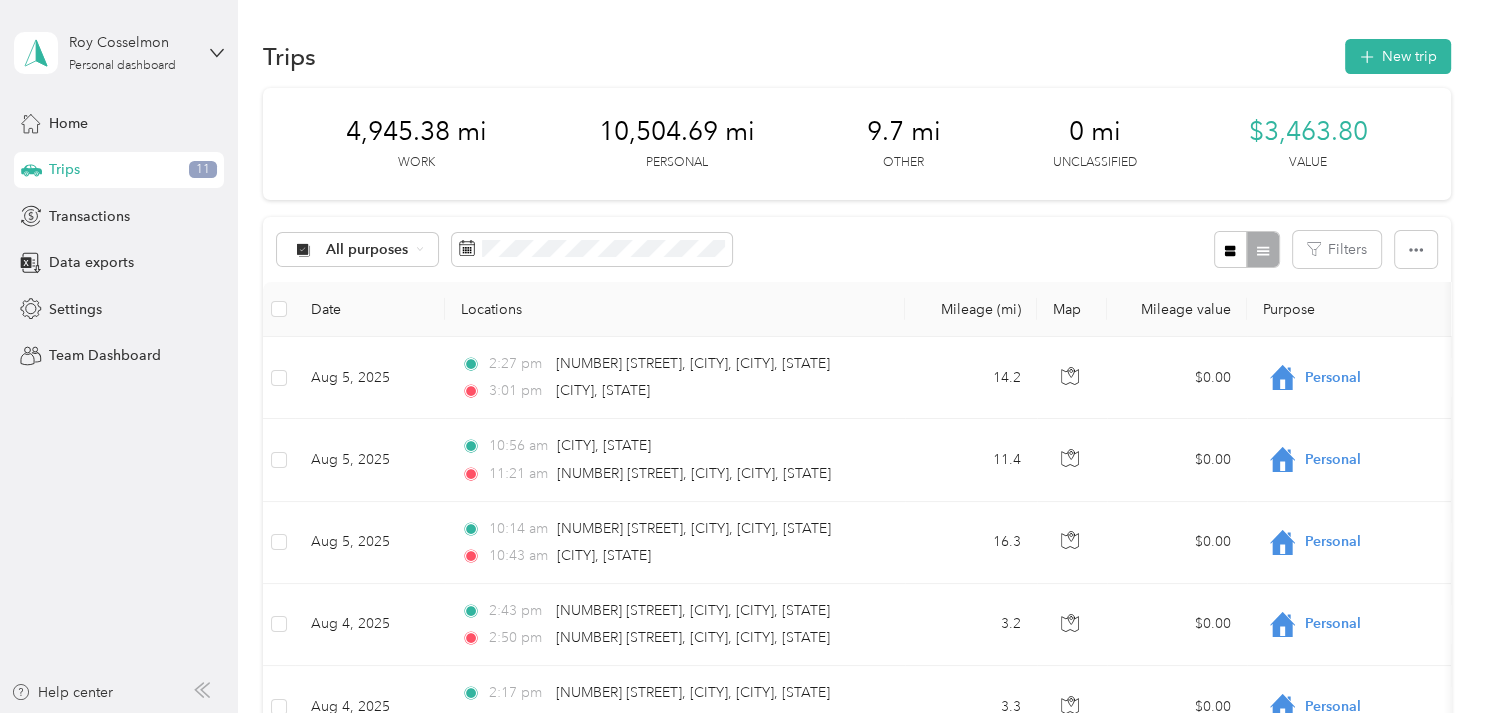 click on "Trips" at bounding box center [289, 56] 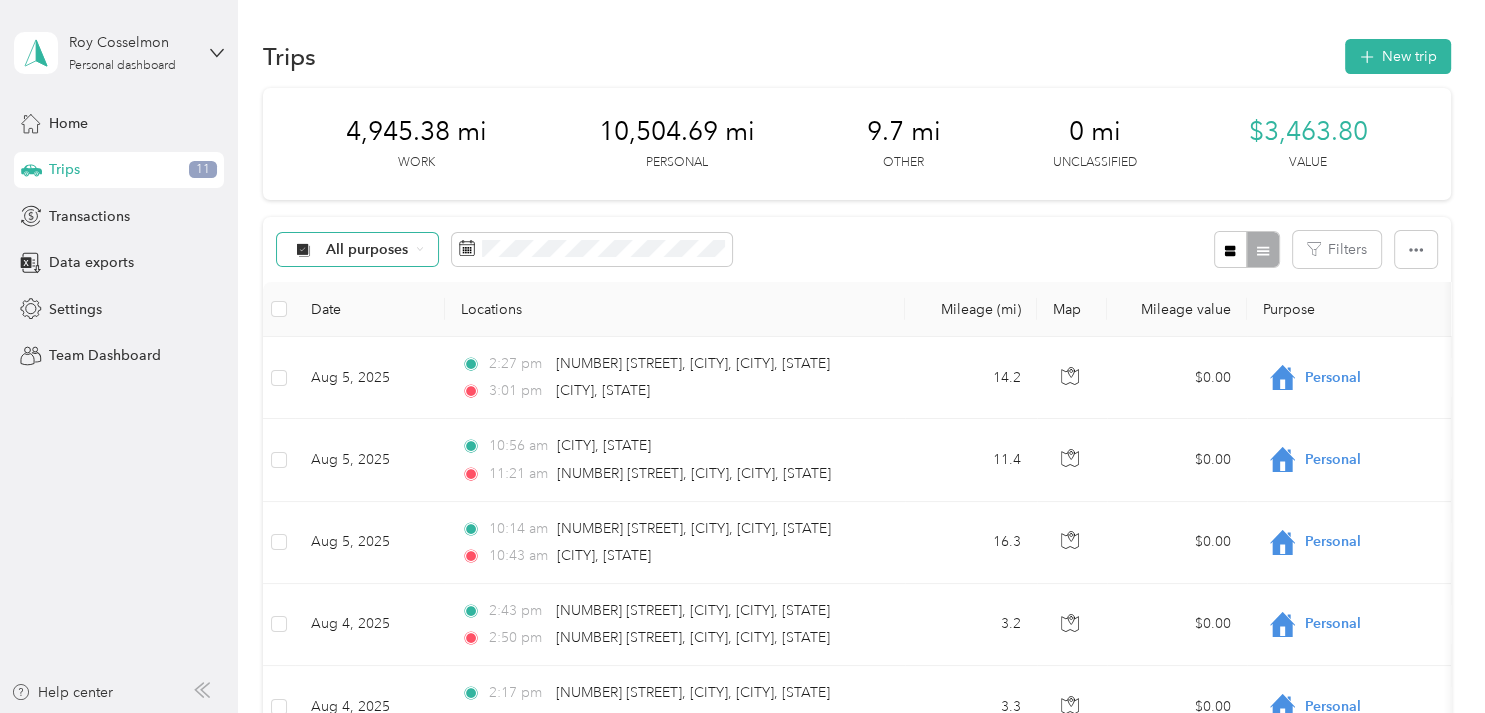 click on "All purposes" at bounding box center (367, 250) 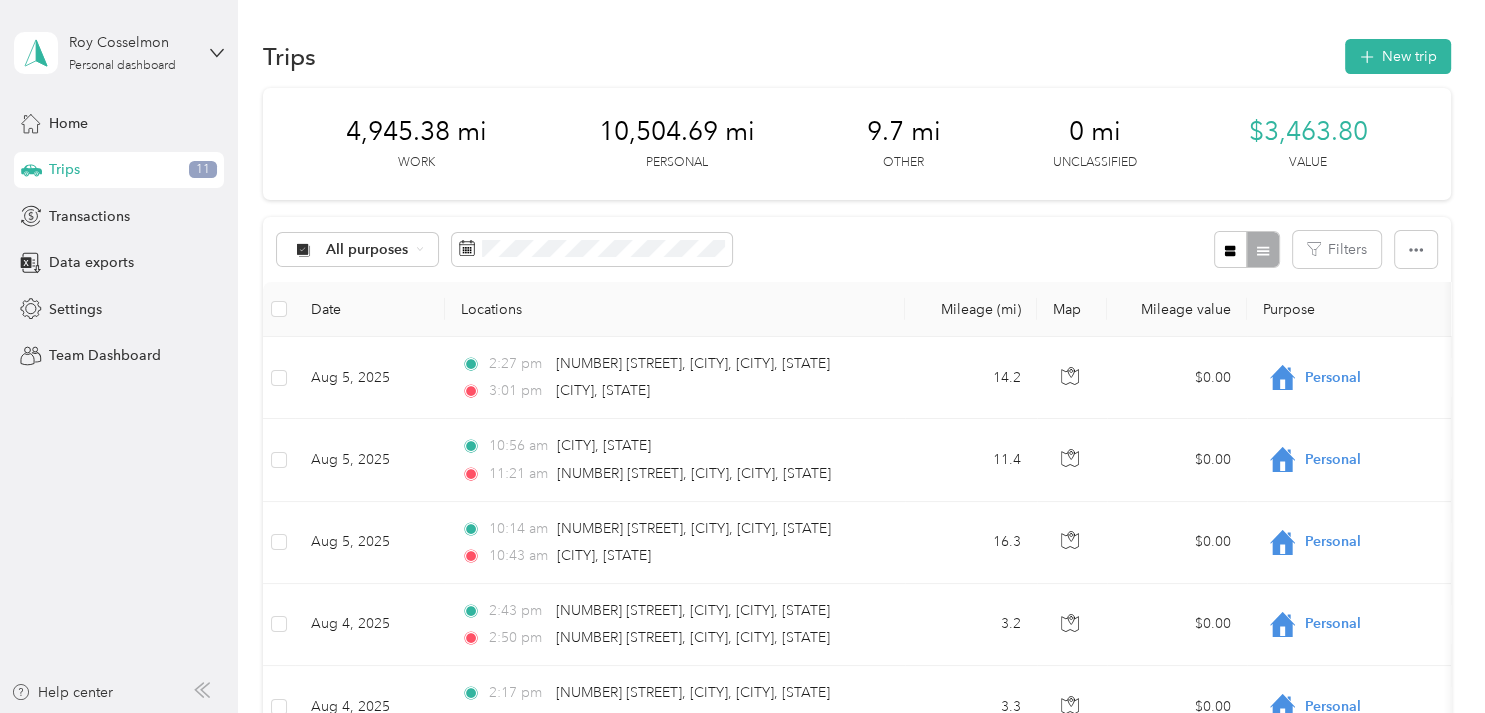 click on "Unclassified" at bounding box center [377, 323] 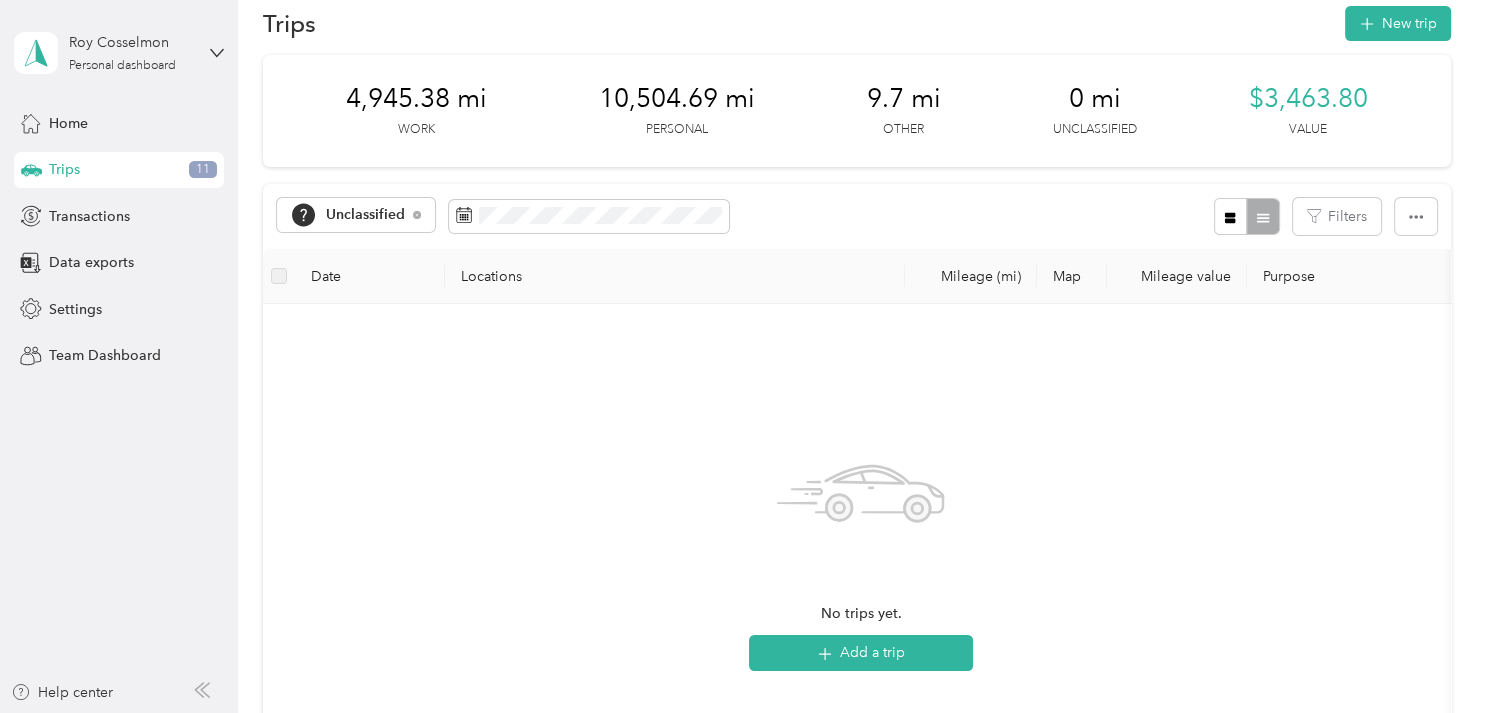 scroll, scrollTop: 0, scrollLeft: 0, axis: both 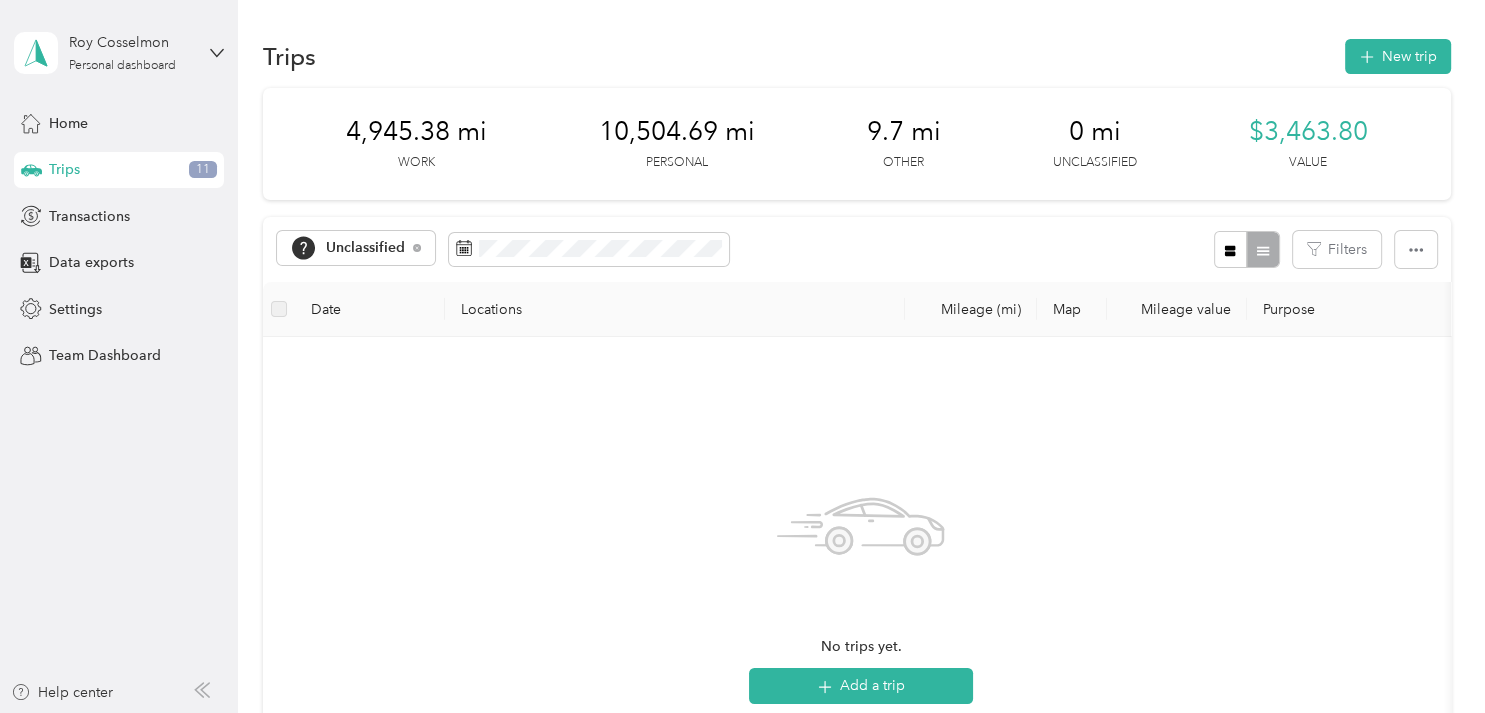 click on "Trips" at bounding box center [64, 169] 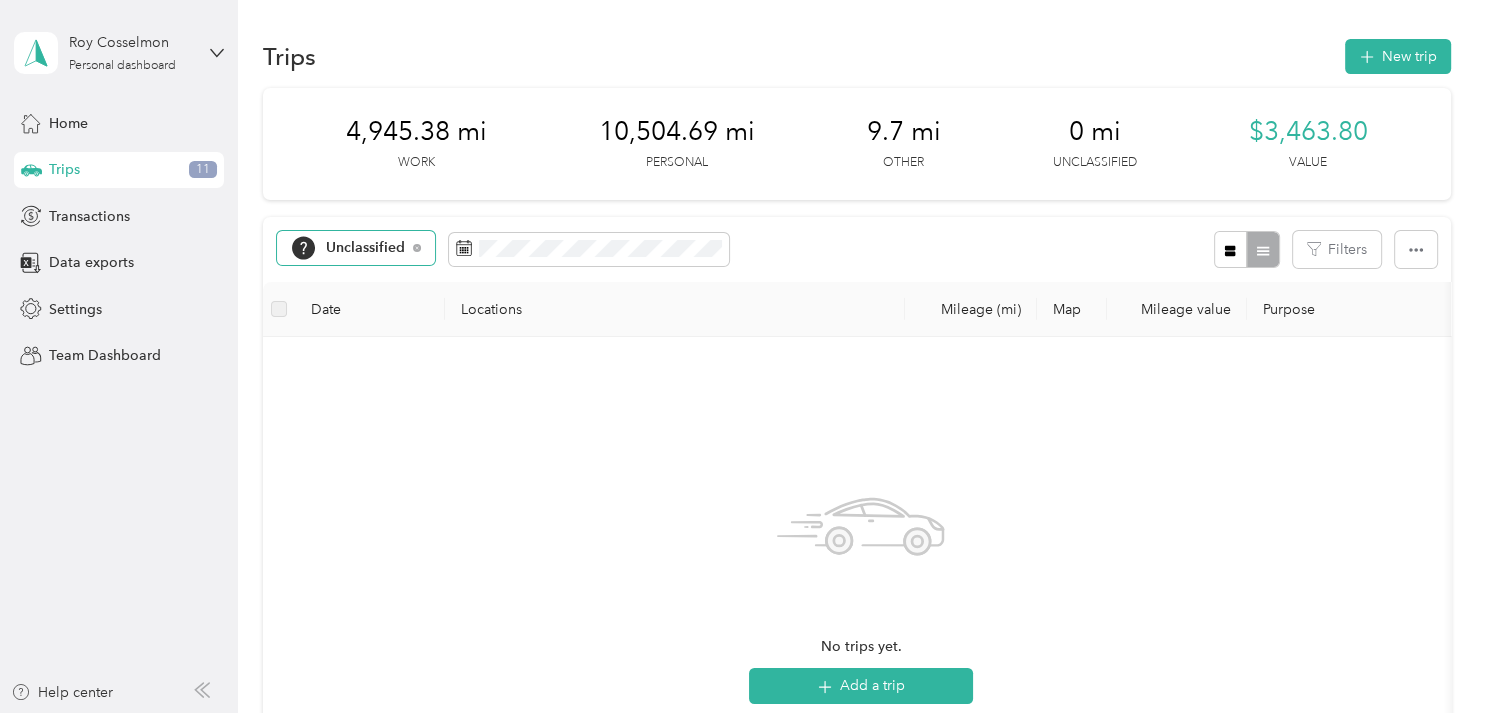click on "Unclassified" at bounding box center [366, 248] 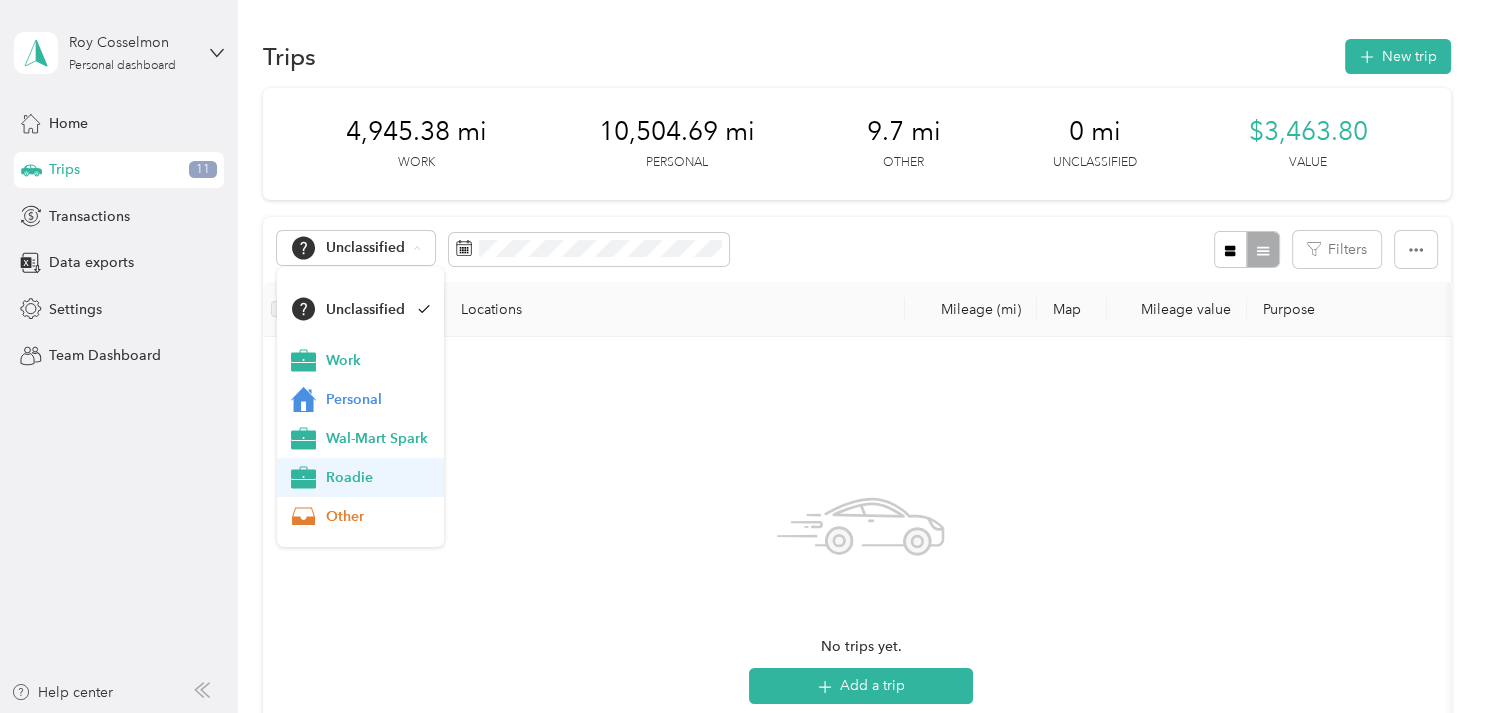 scroll, scrollTop: 0, scrollLeft: 0, axis: both 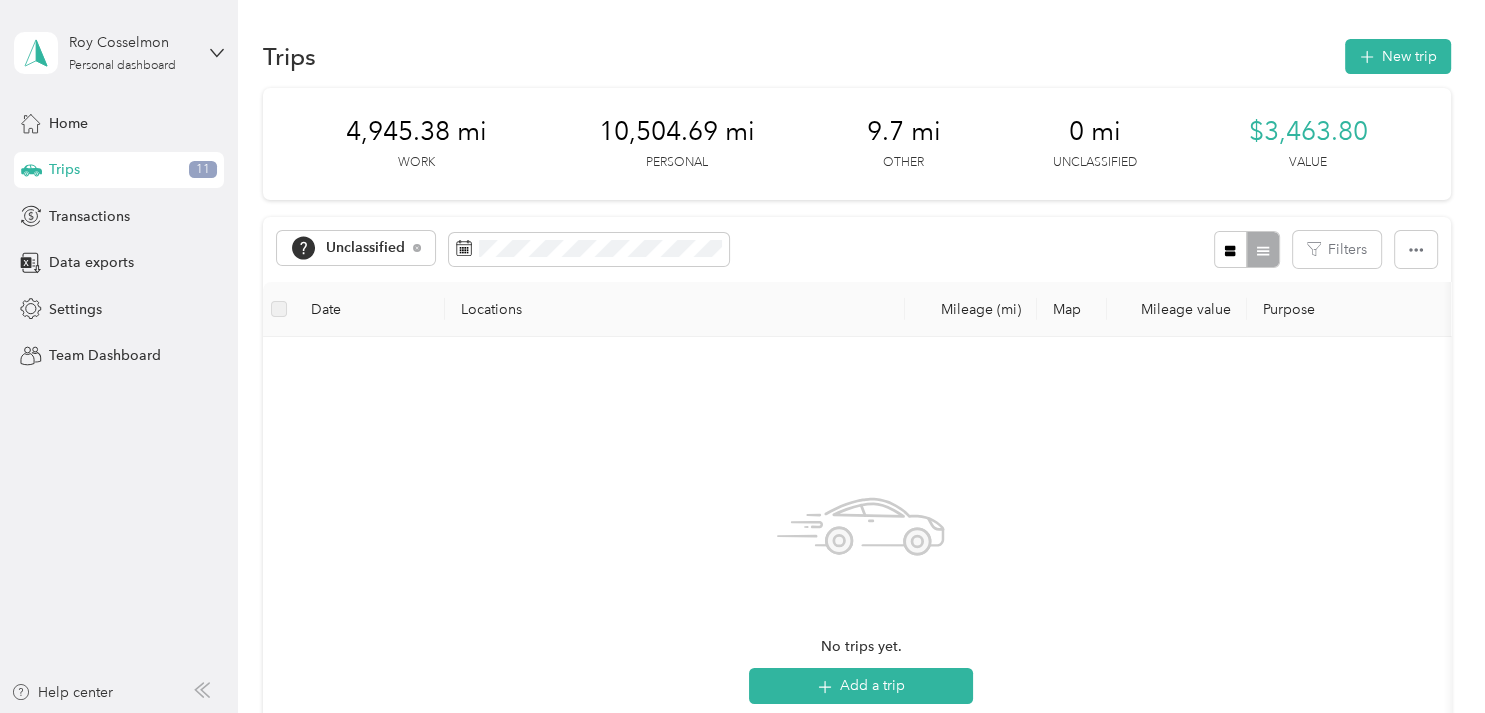 click on "All purposes" at bounding box center [360, 284] 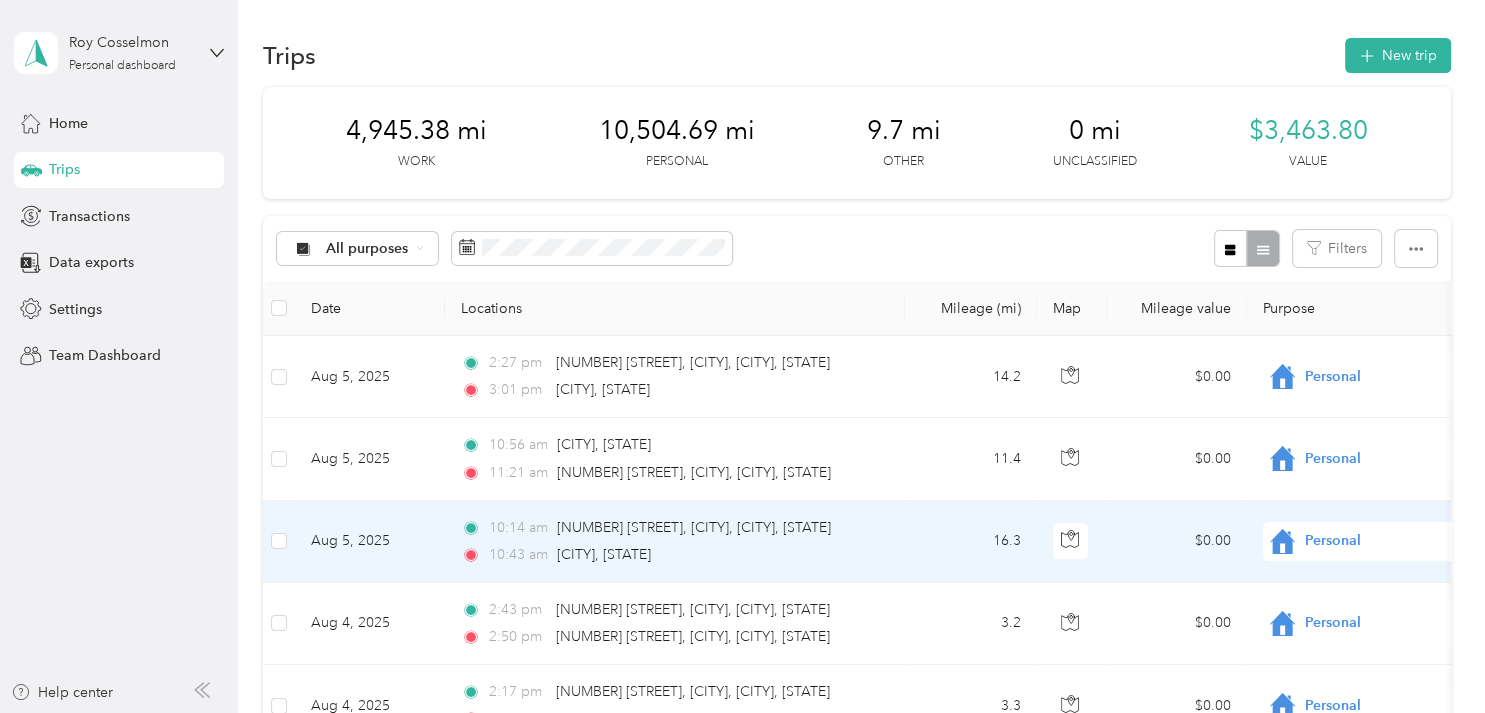 scroll, scrollTop: 0, scrollLeft: 0, axis: both 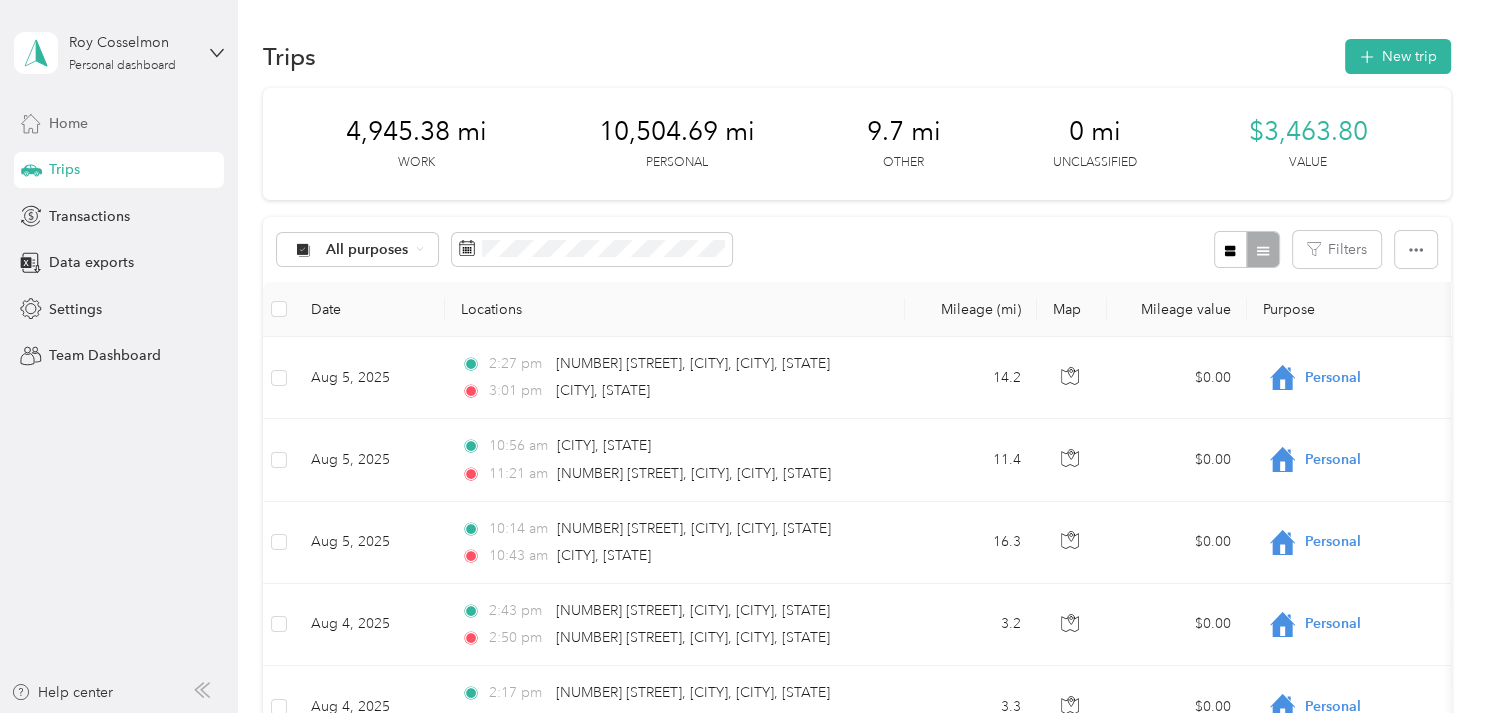 click on "Home" at bounding box center [68, 123] 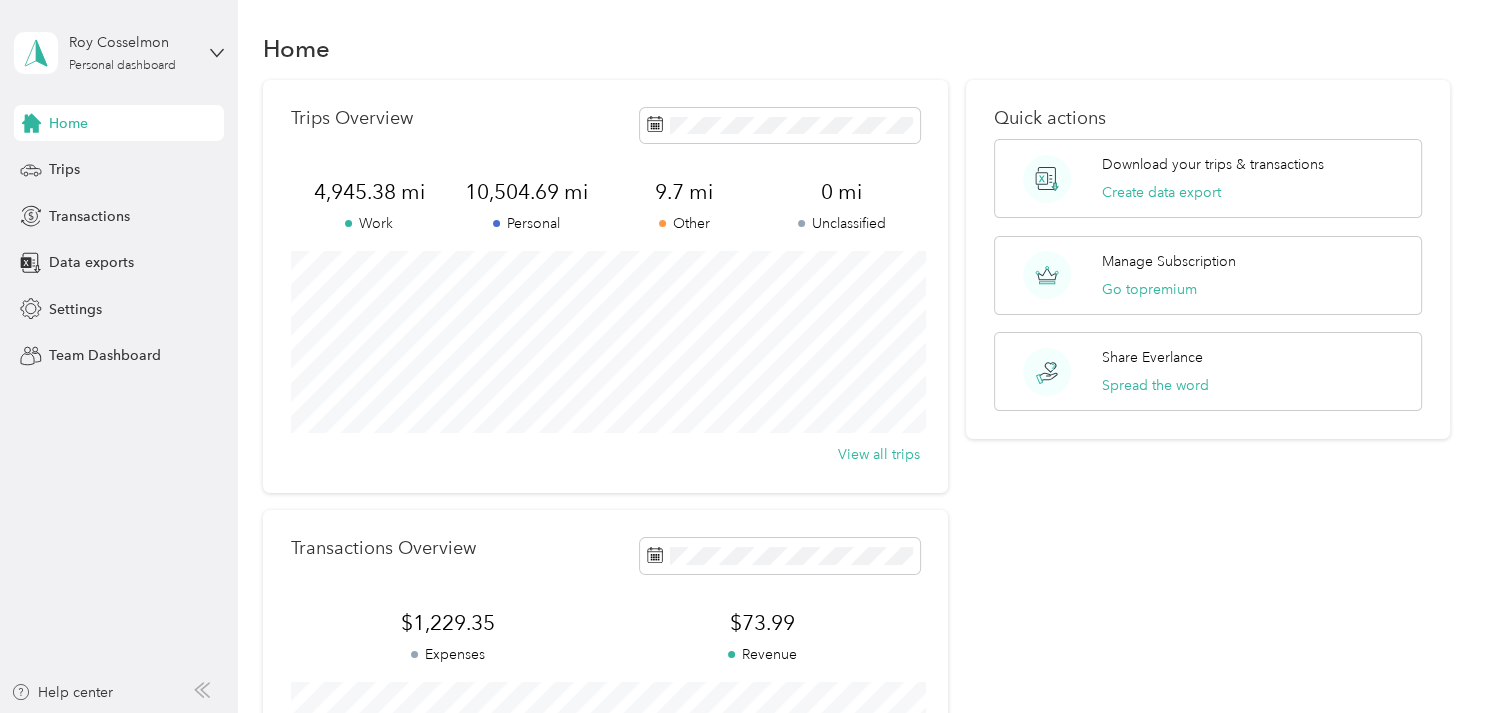scroll, scrollTop: 0, scrollLeft: 0, axis: both 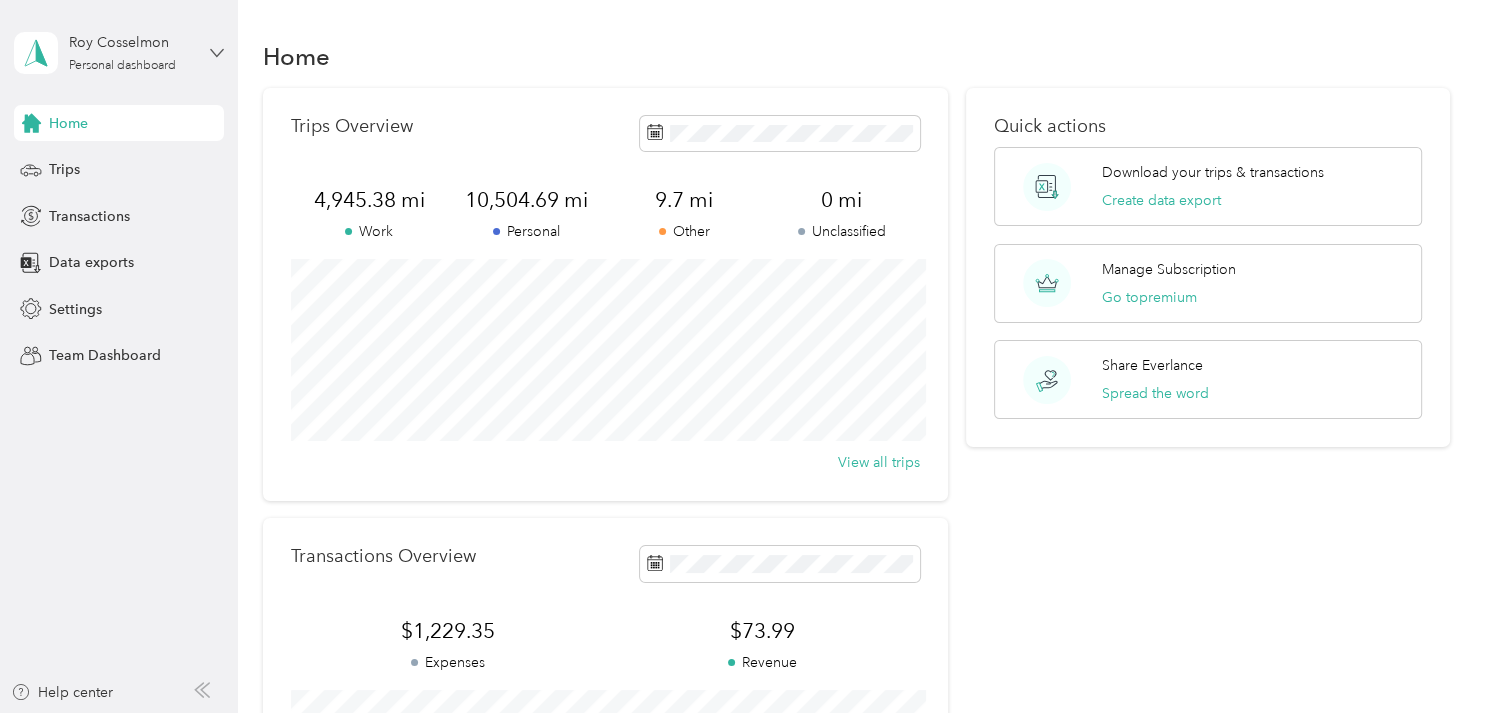 click 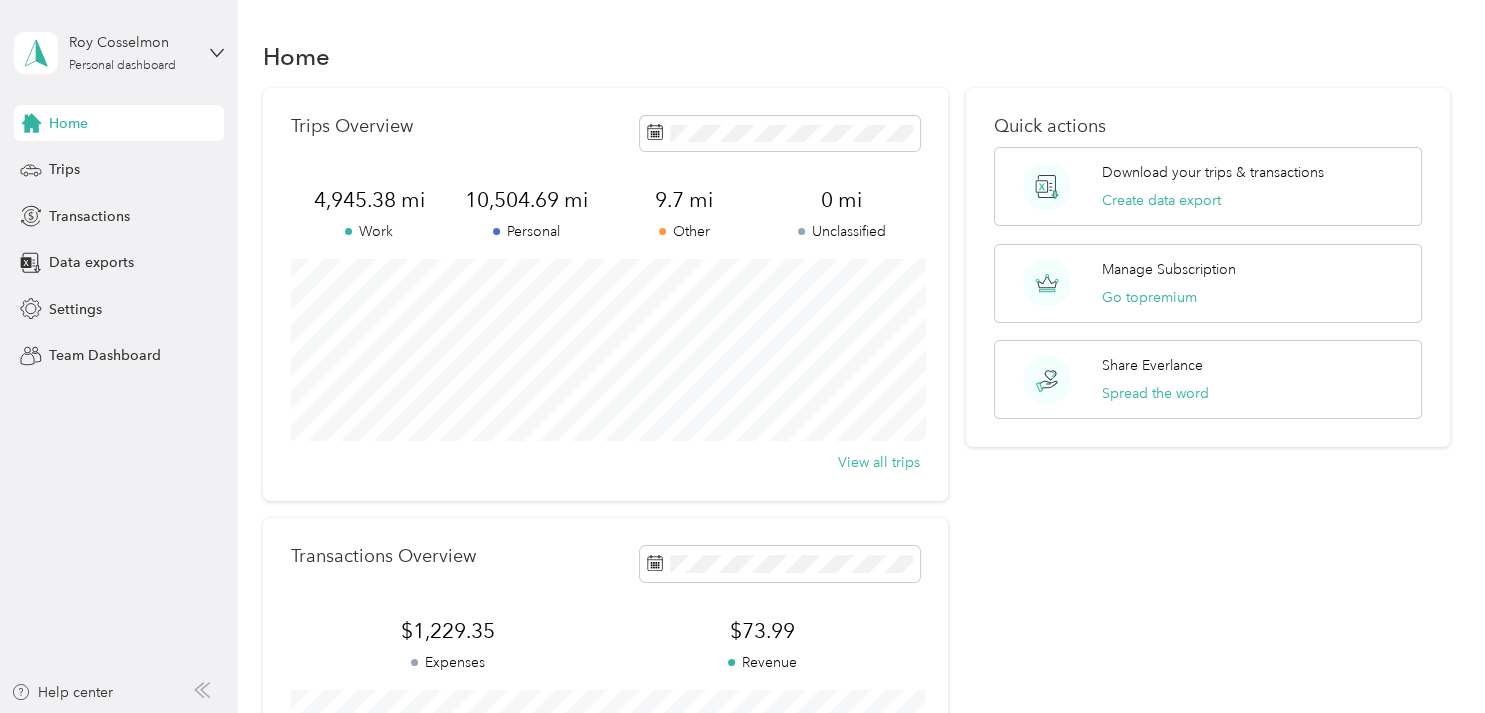 click on "Log out" at bounding box center (70, 155) 